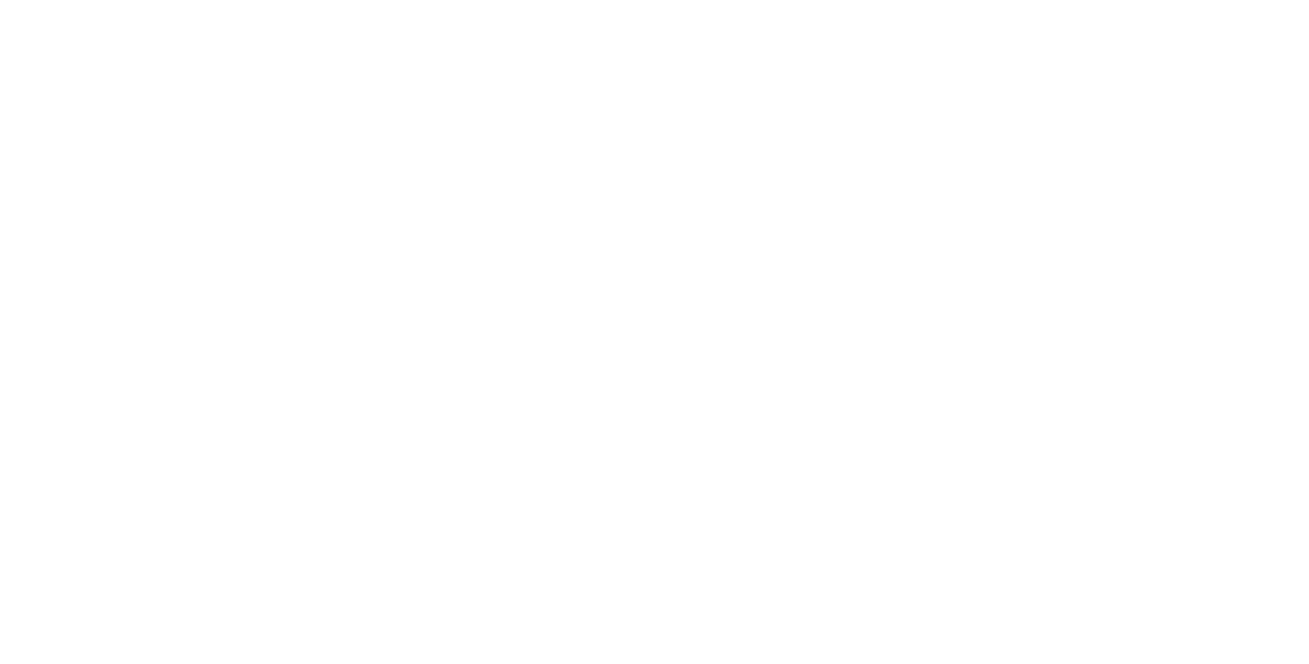 scroll, scrollTop: 0, scrollLeft: 0, axis: both 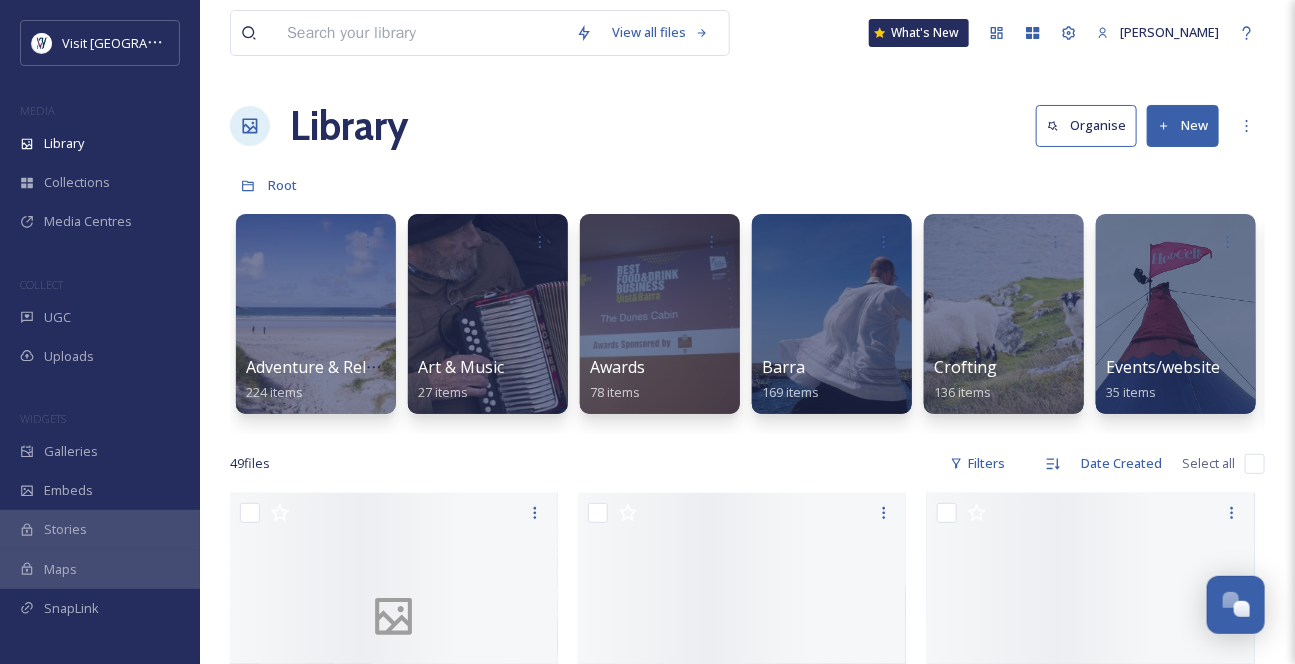 click at bounding box center [421, 33] 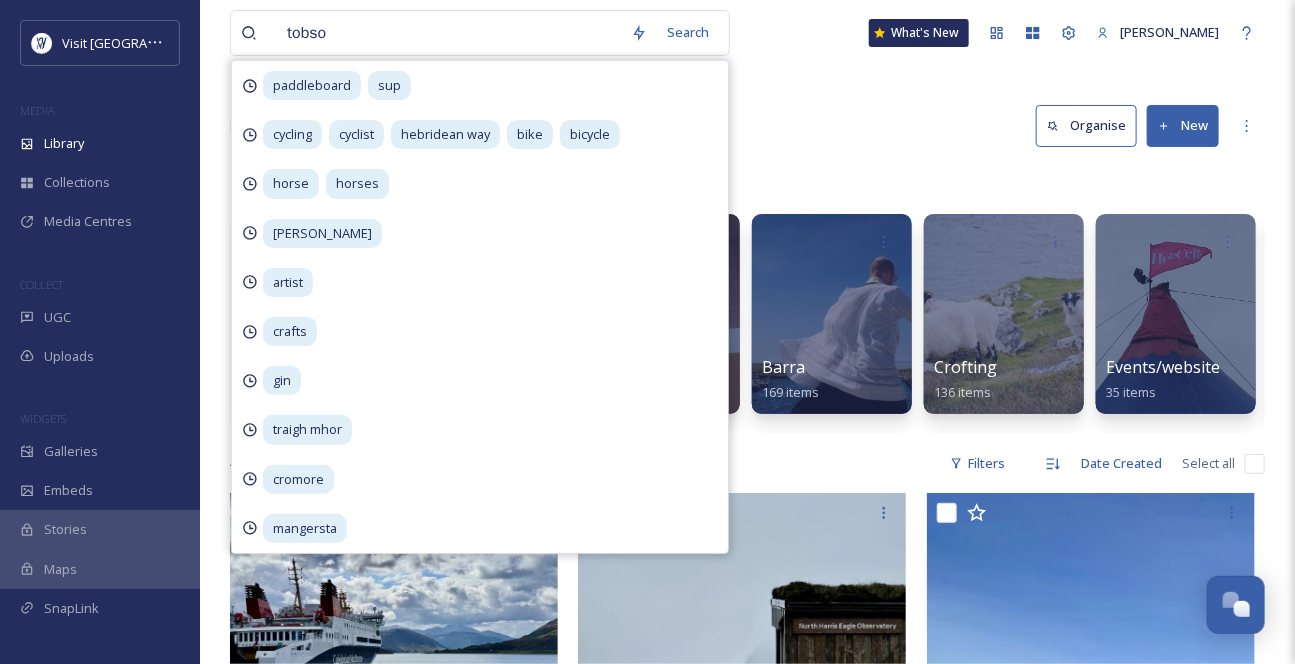 type on "tobson" 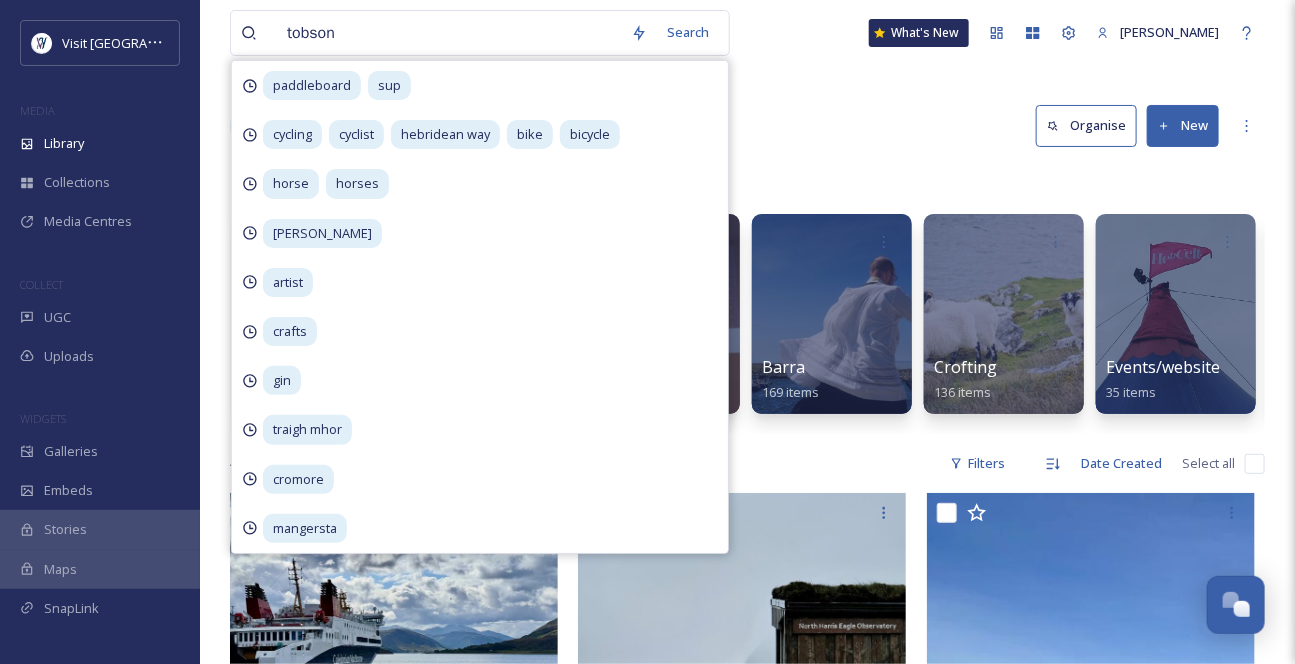 type 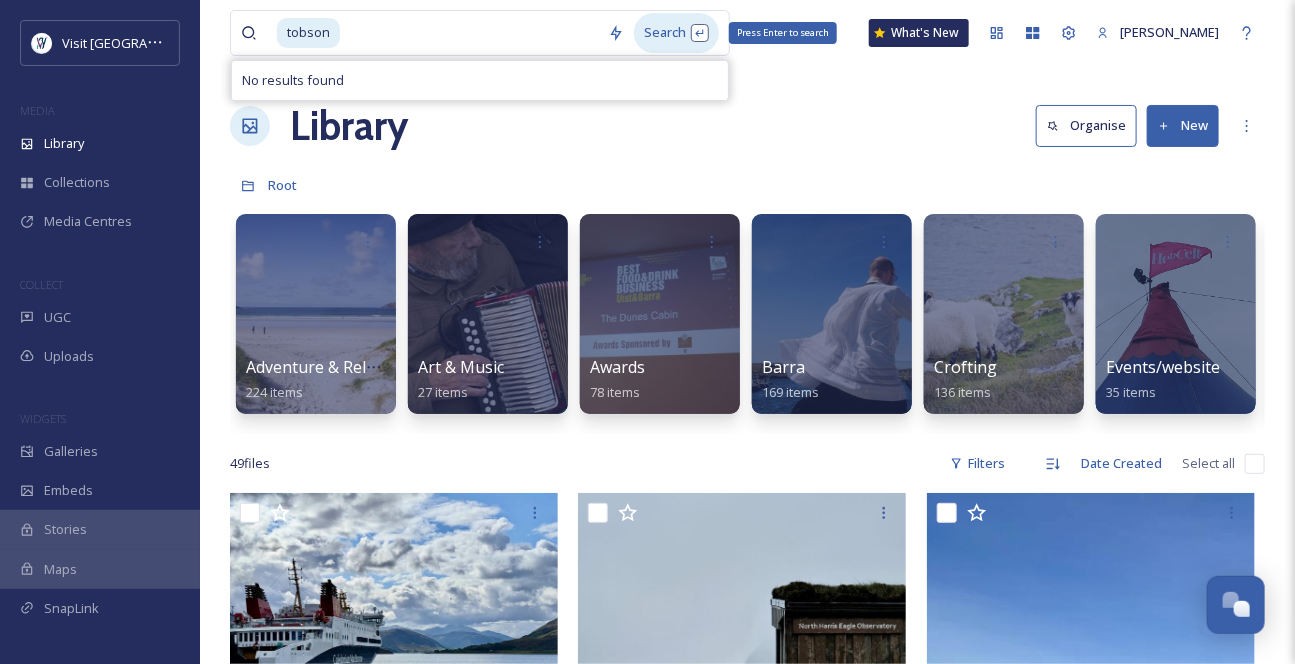click on "Search Press Enter to search" at bounding box center [676, 32] 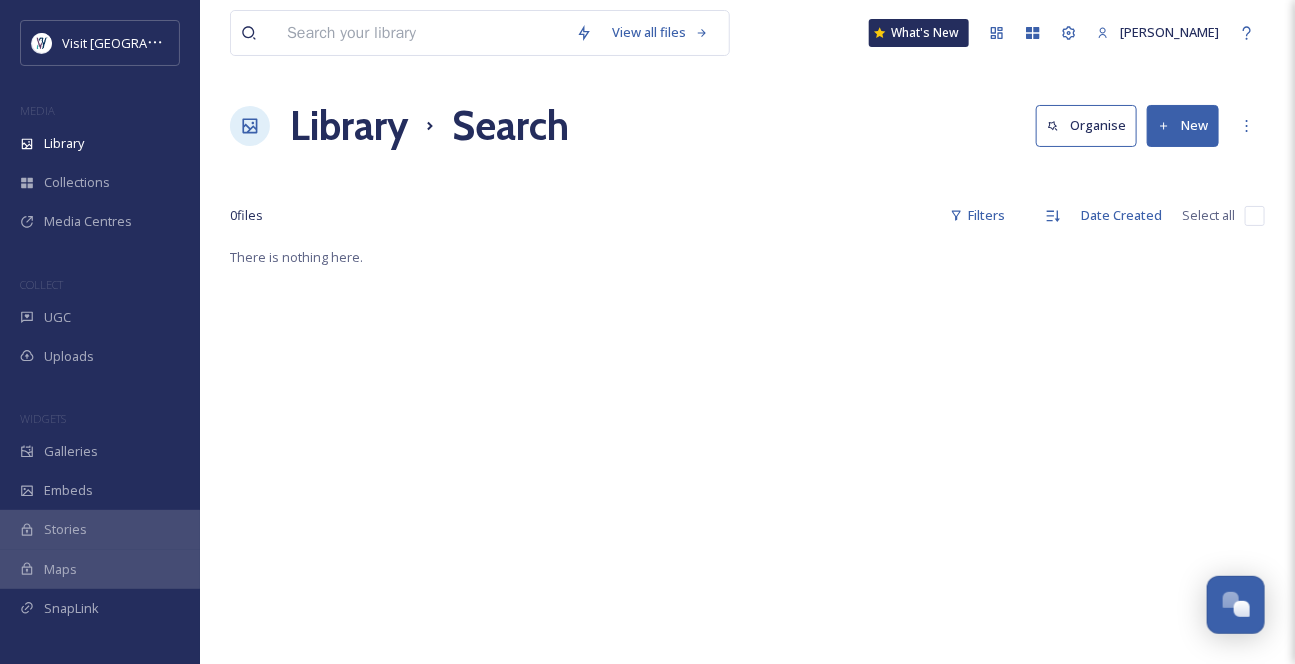 click at bounding box center (421, 33) 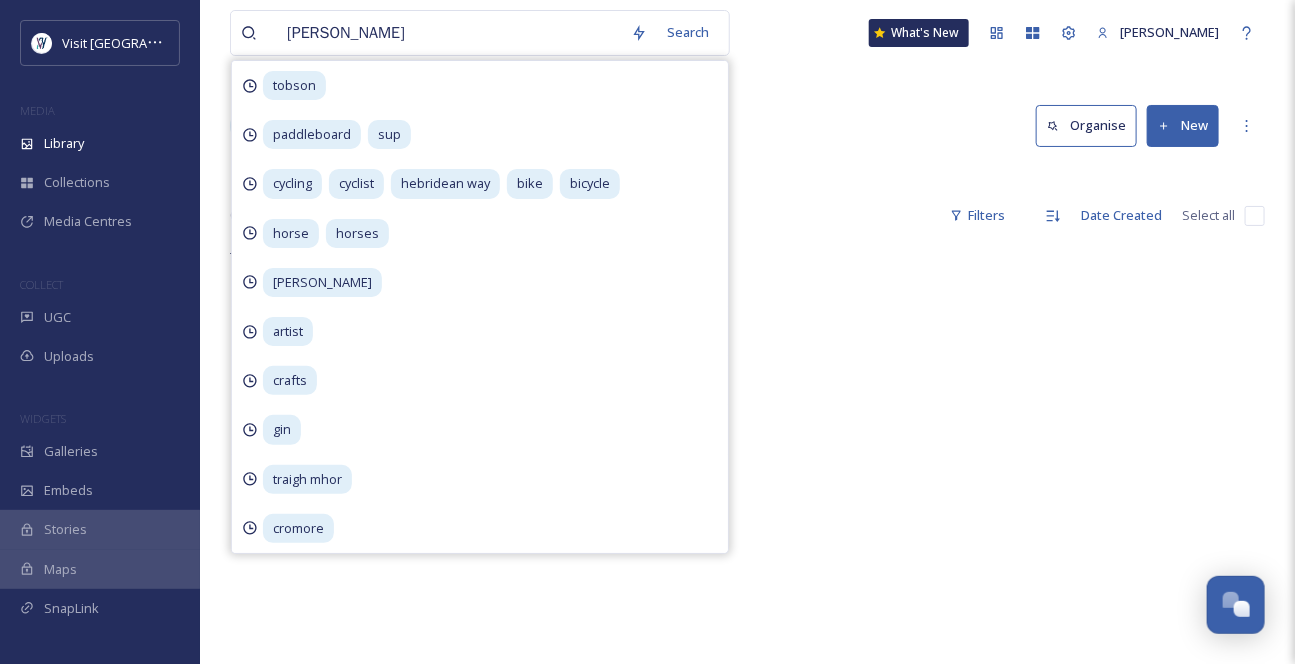 type on "bernera" 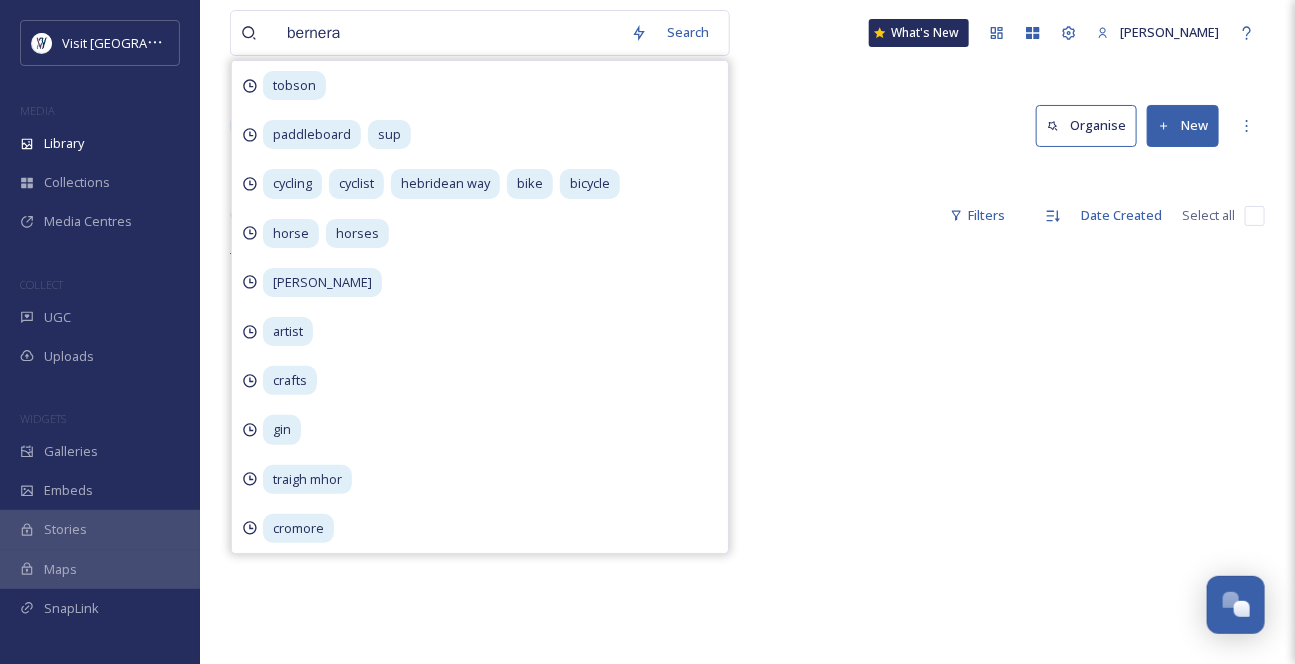 type 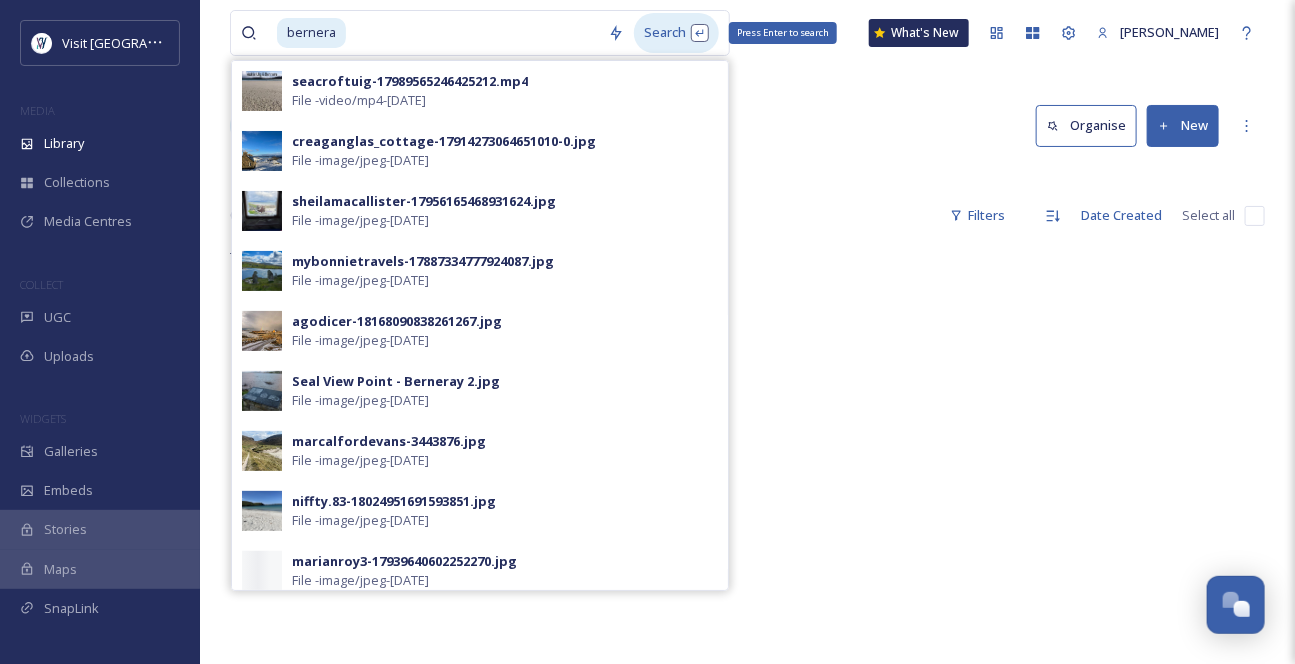 click on "Search Press Enter to search" at bounding box center (676, 32) 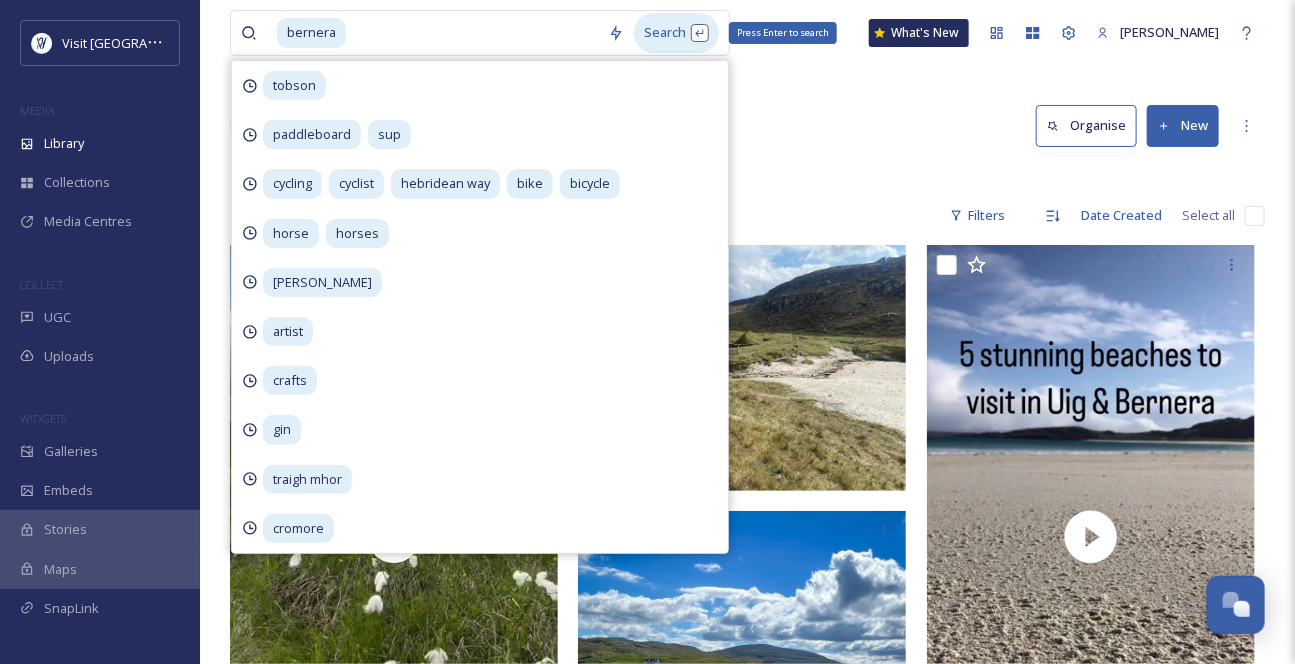 click on "Search Press Enter to search" at bounding box center [676, 32] 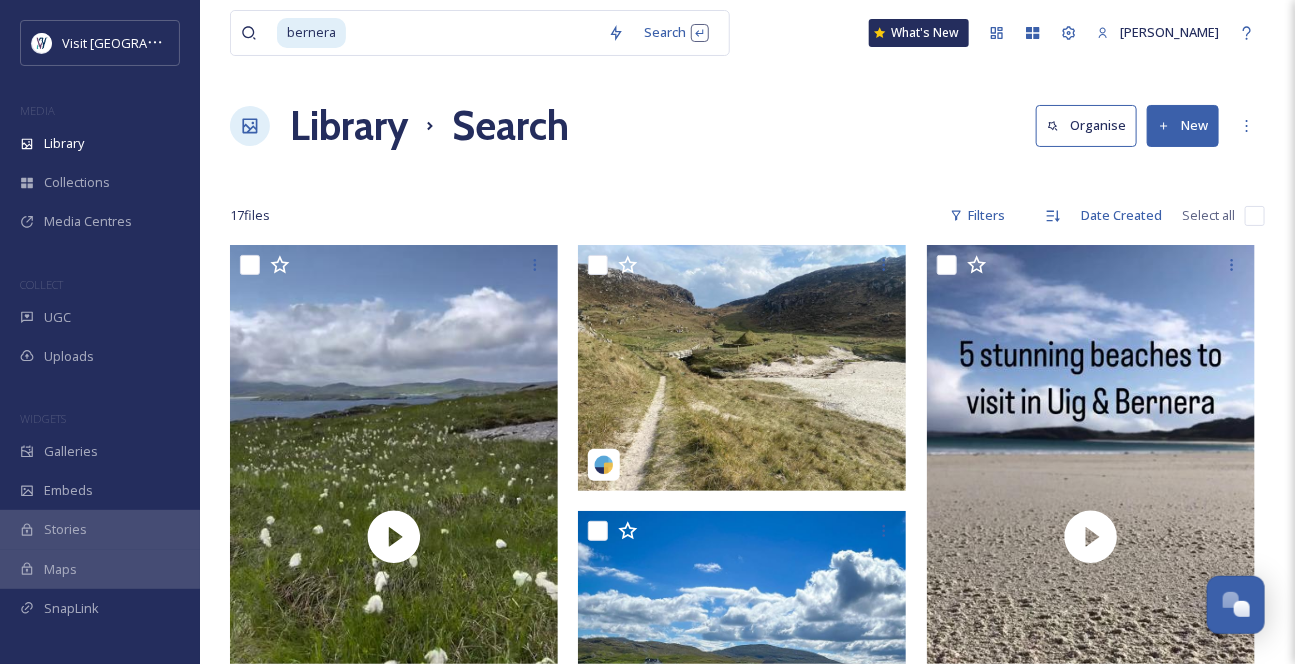 click on "Library Search Organise New" at bounding box center (747, 126) 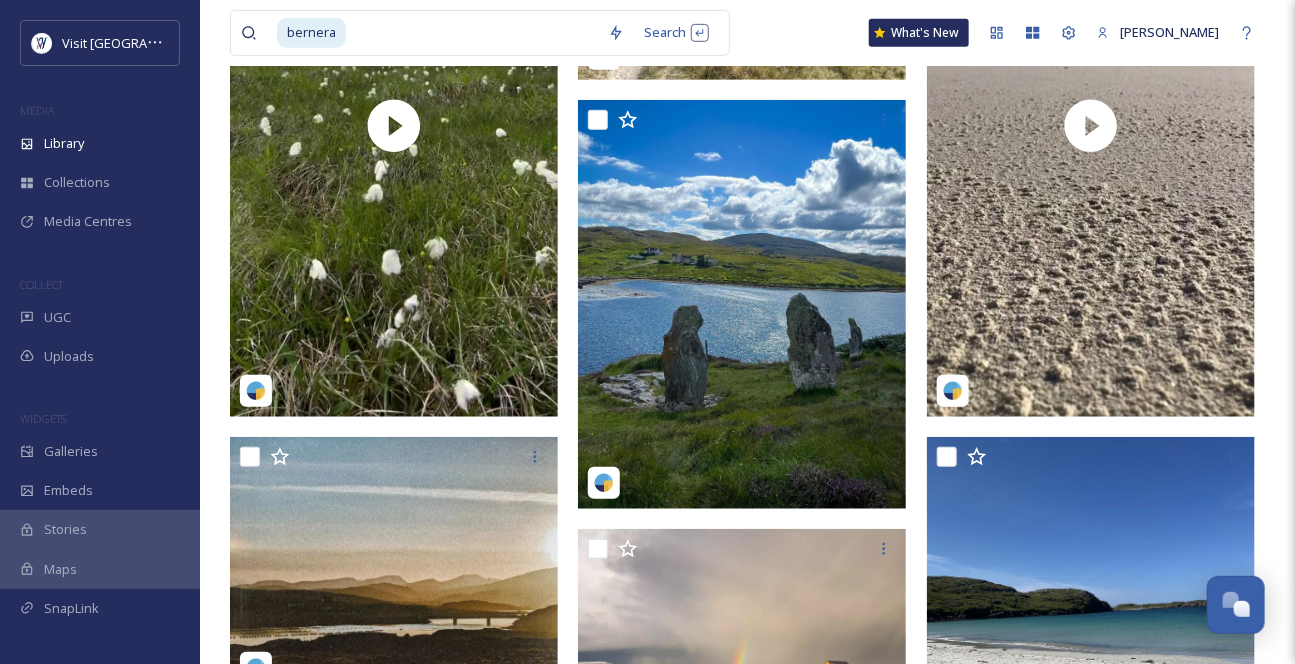 scroll, scrollTop: 454, scrollLeft: 0, axis: vertical 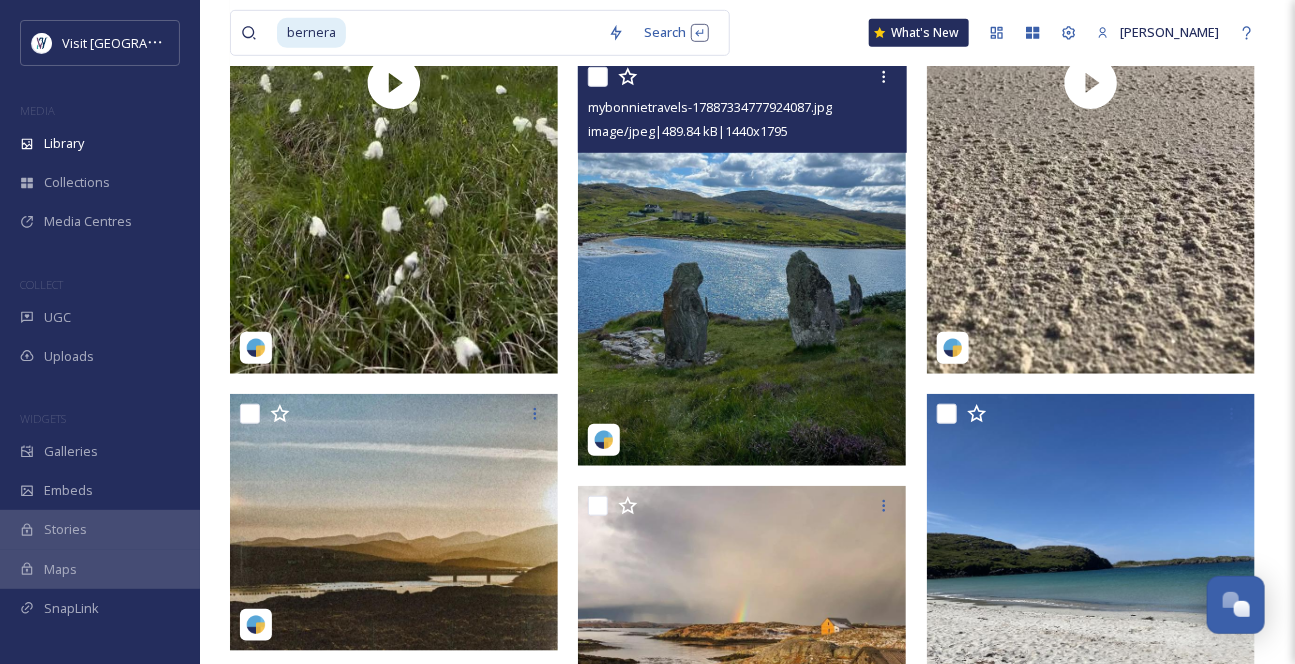 click at bounding box center [742, 261] 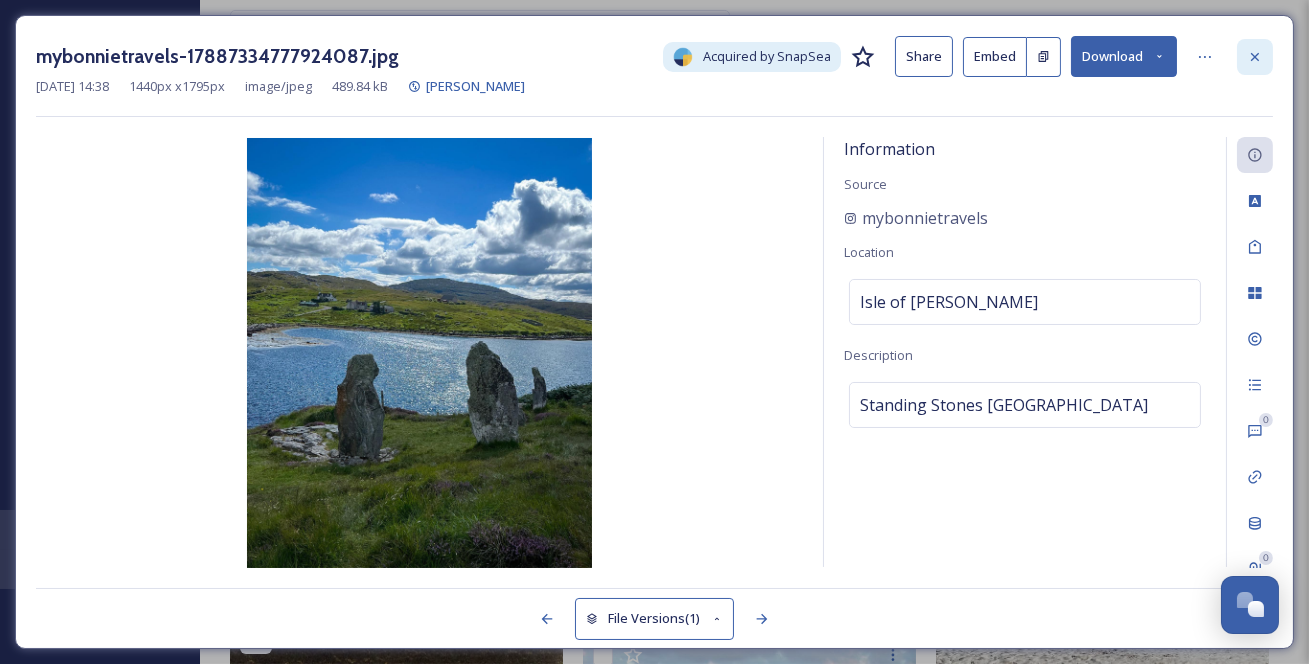 click 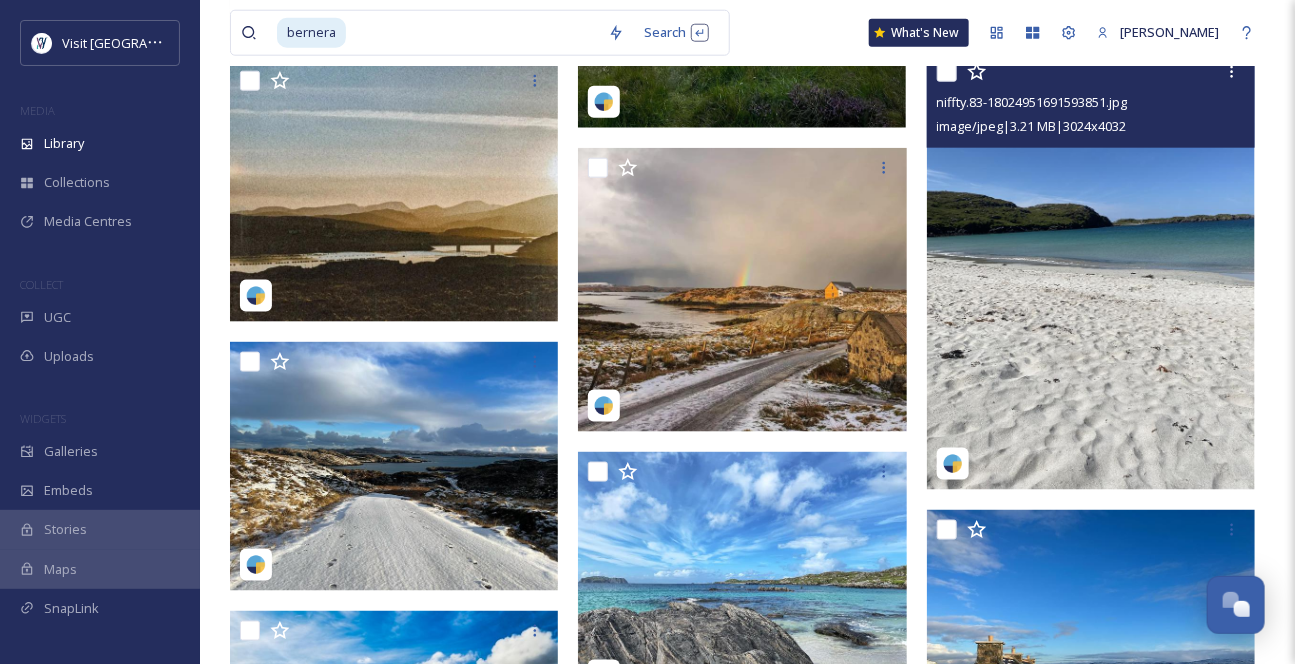 scroll, scrollTop: 818, scrollLeft: 0, axis: vertical 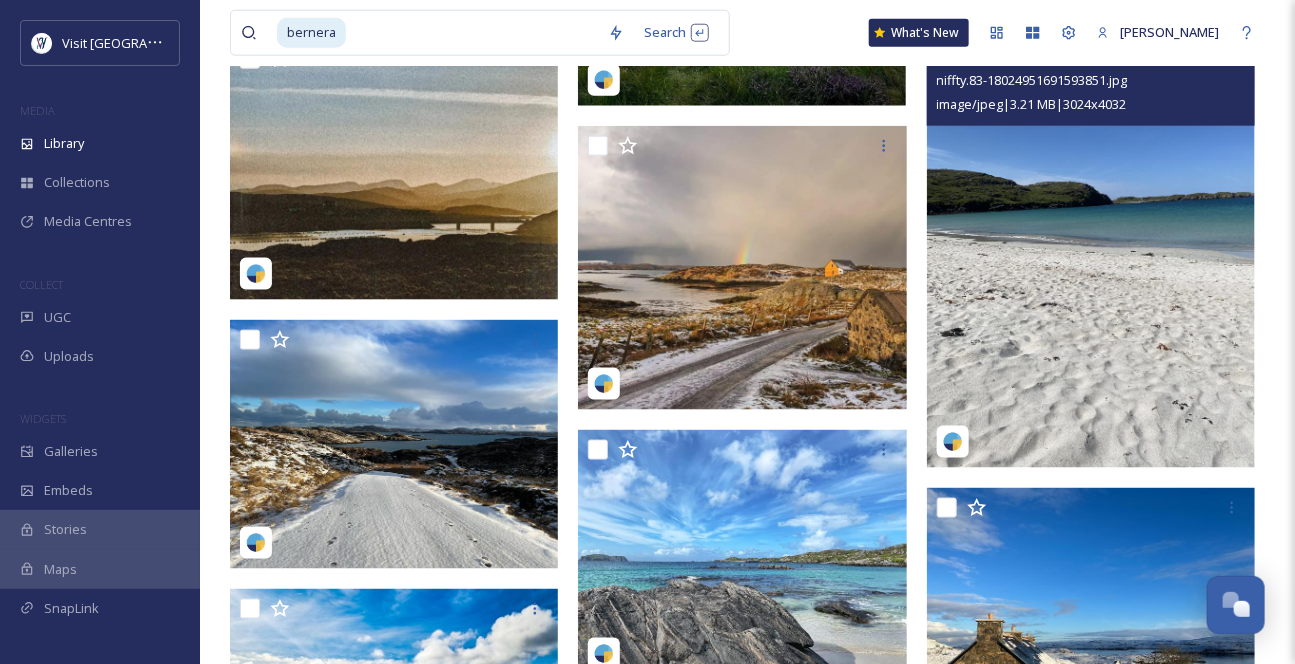 click at bounding box center (1091, 248) 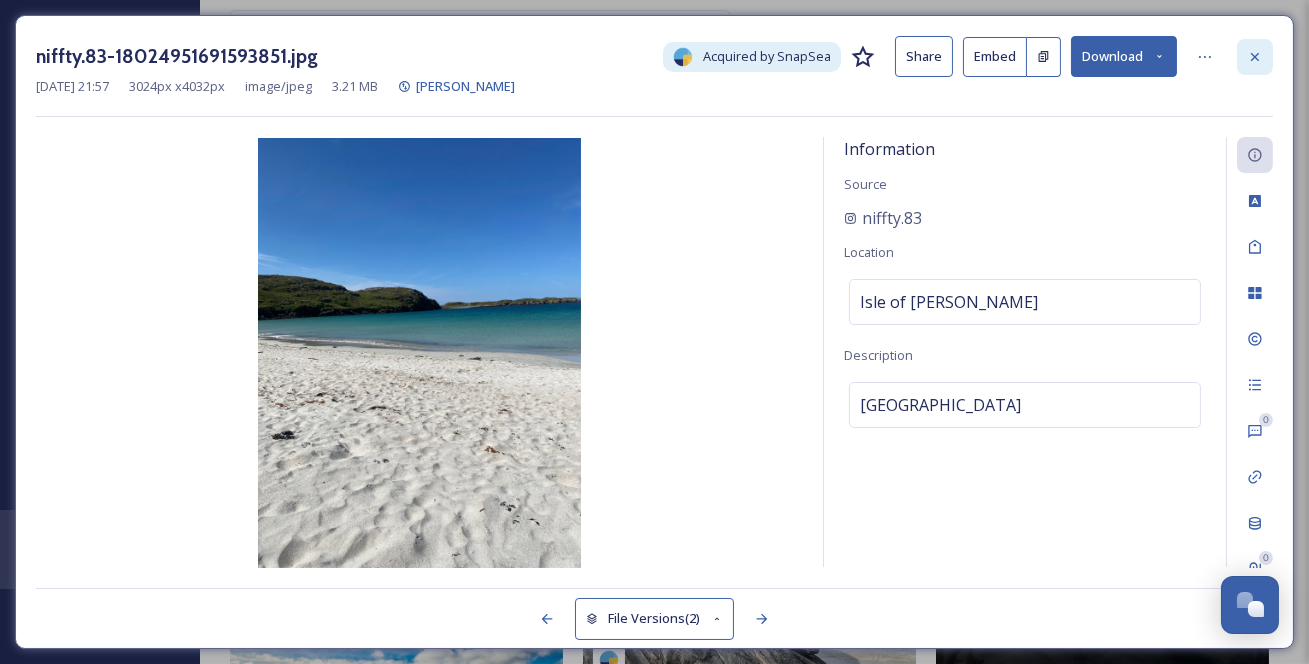 click 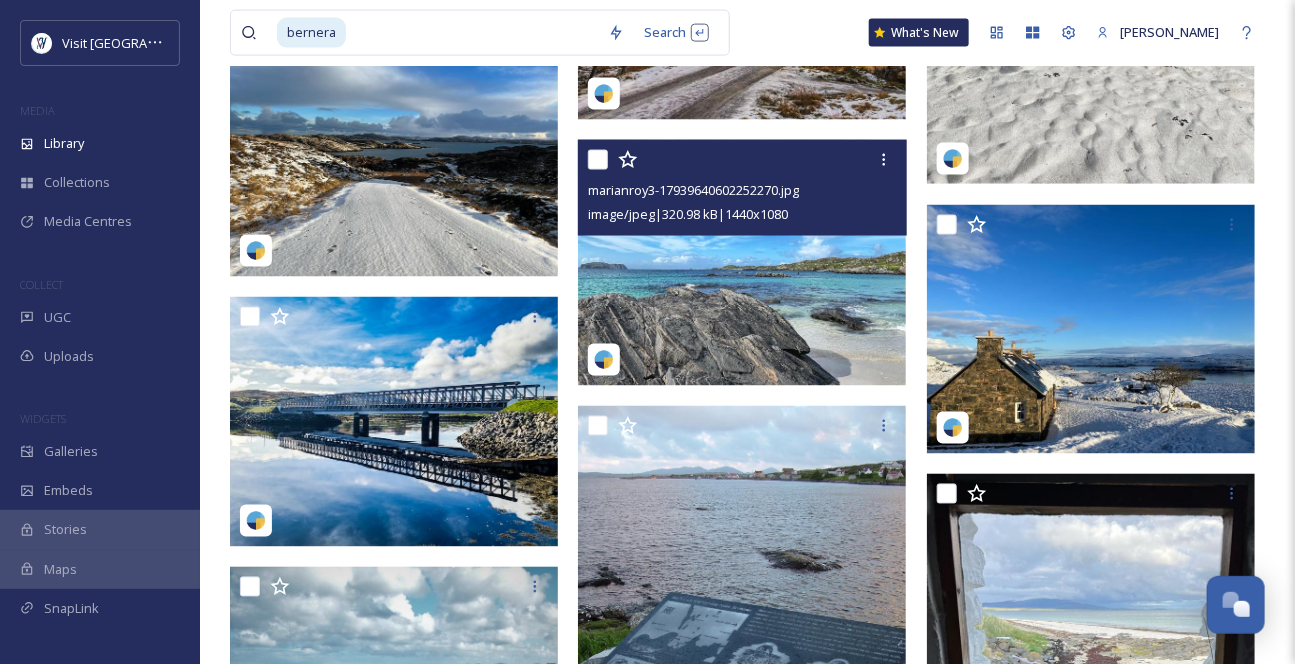 scroll, scrollTop: 1019, scrollLeft: 0, axis: vertical 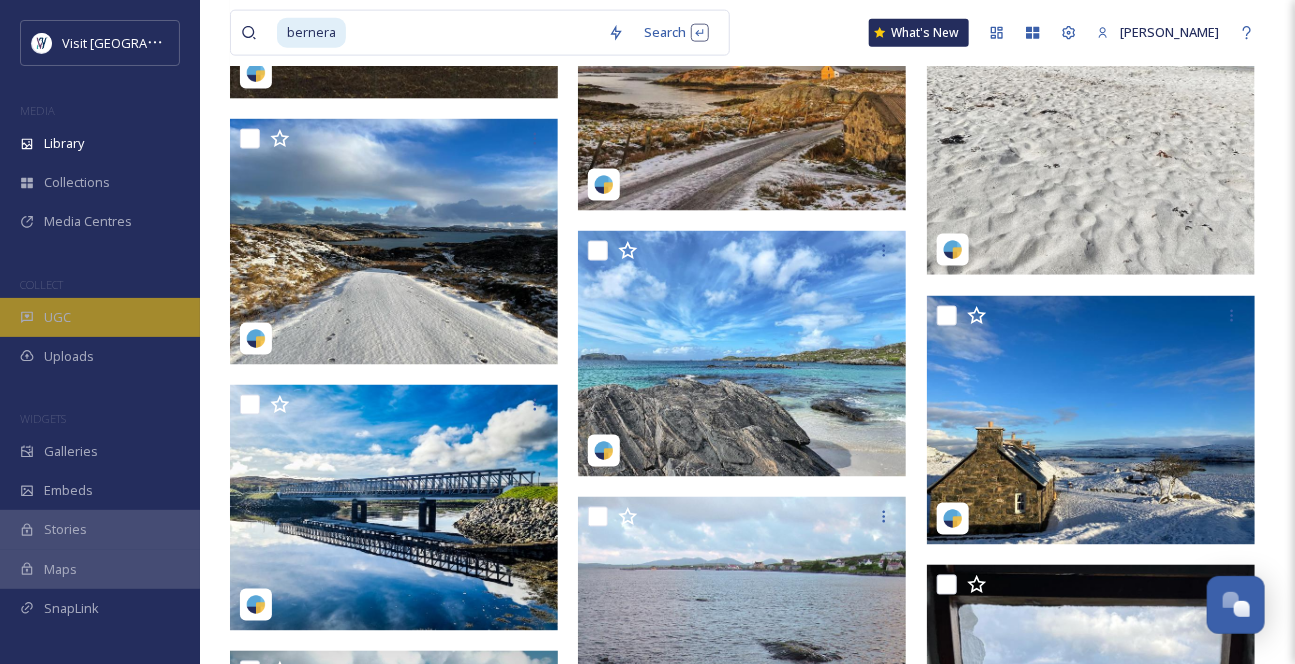 click on "UGC" at bounding box center [57, 317] 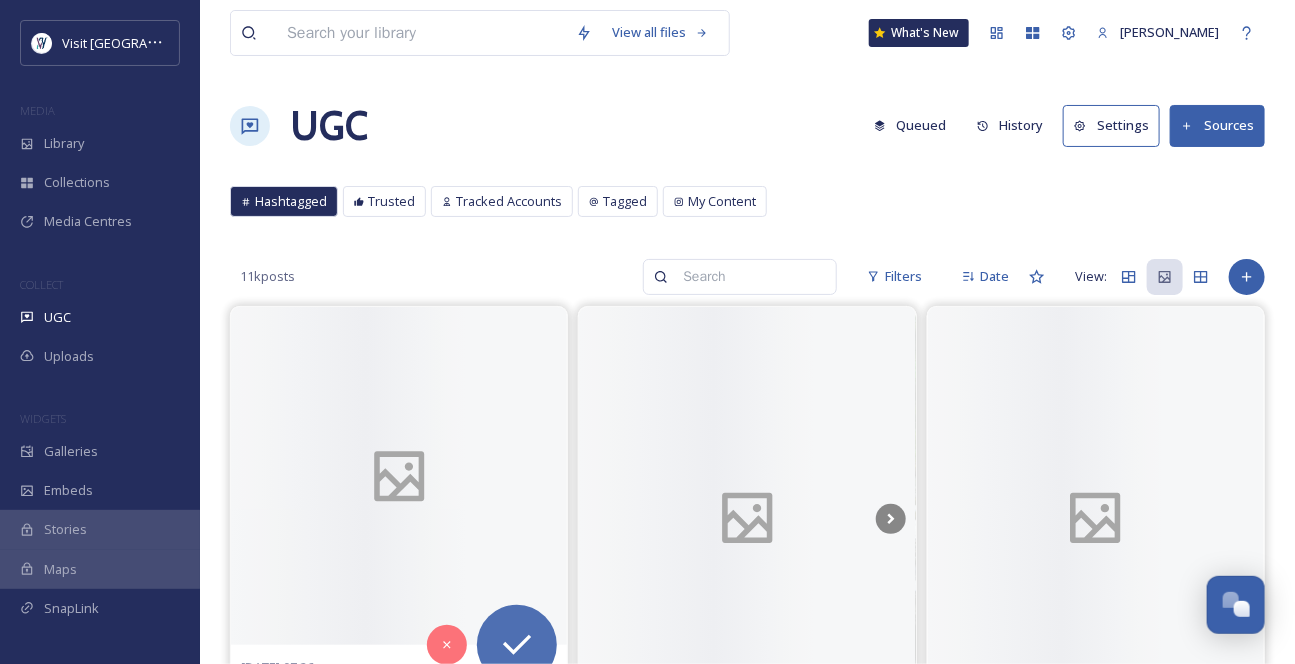 click at bounding box center (421, 33) 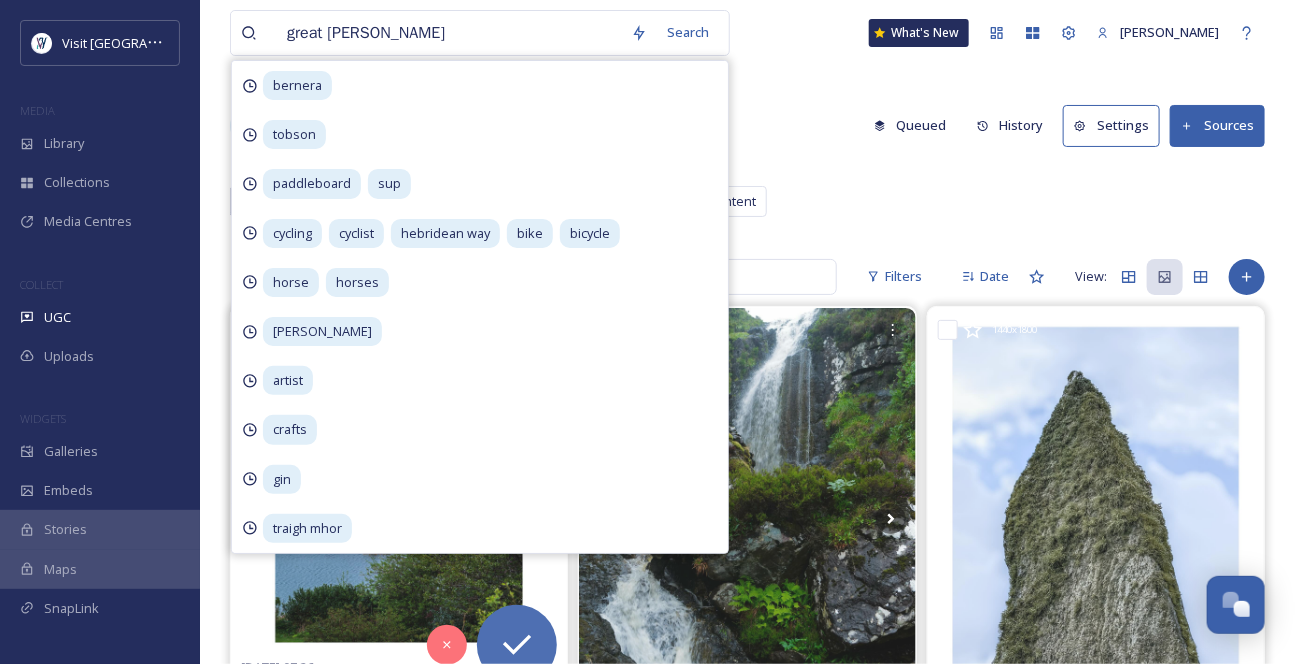 type on "great bernera" 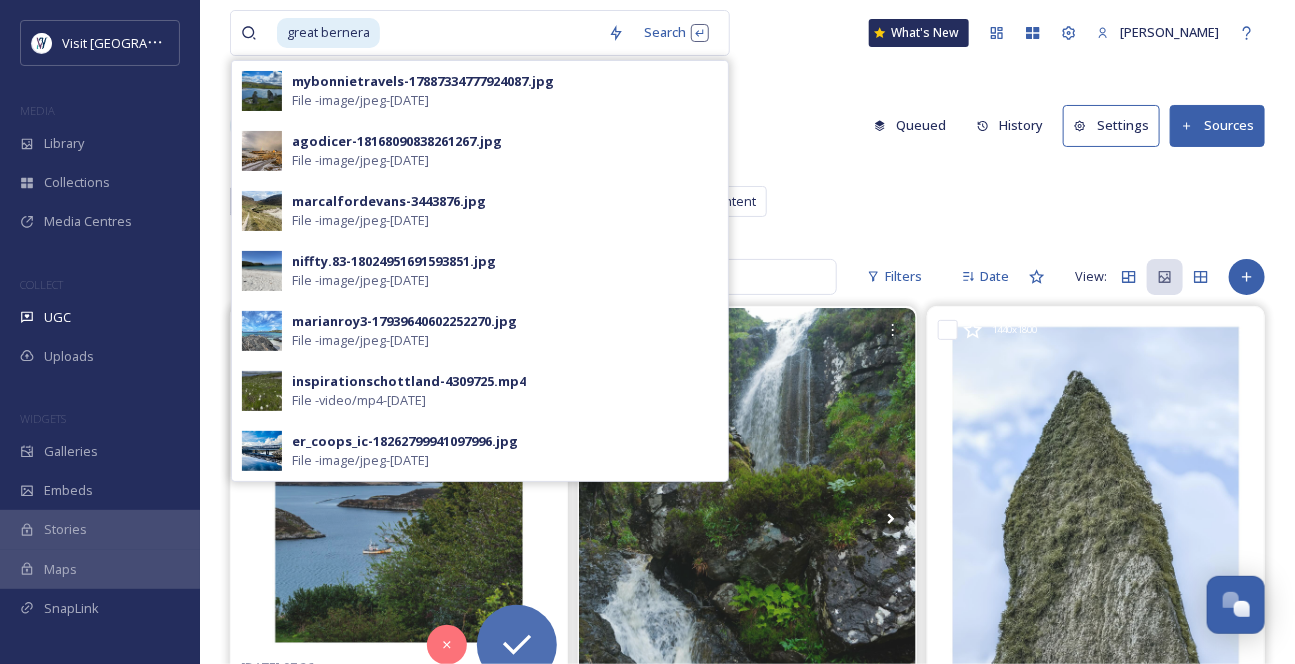 click at bounding box center (490, 33) 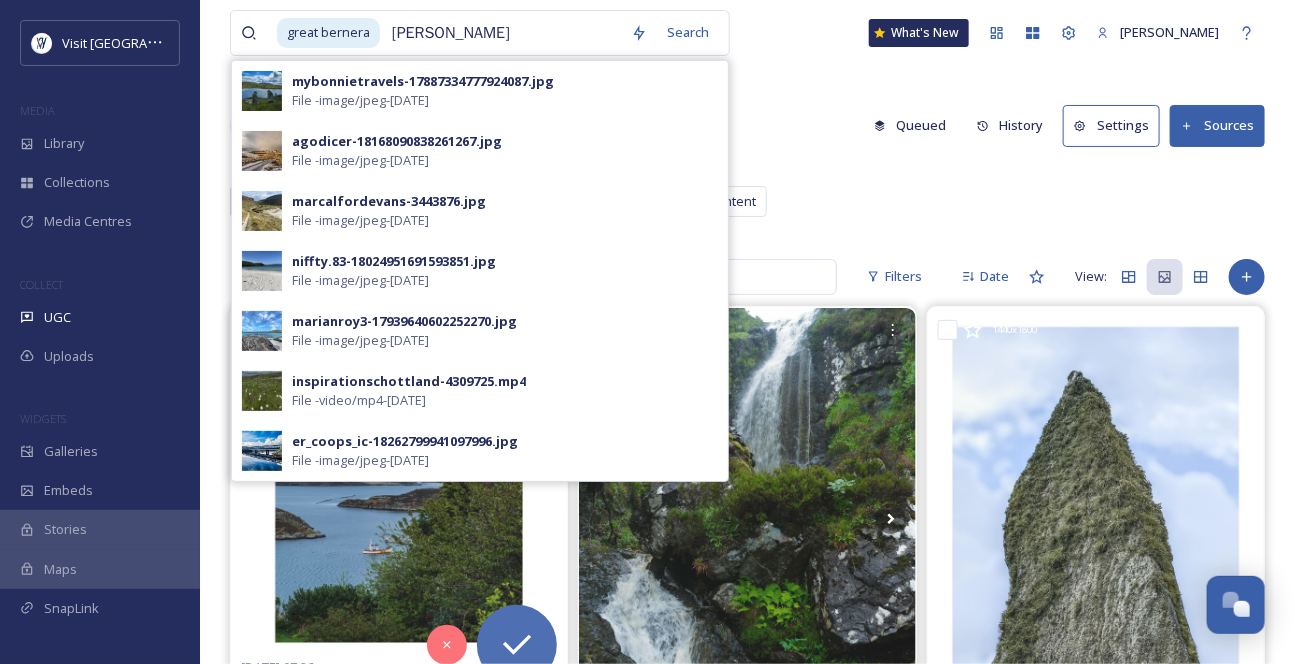 type on "bernera" 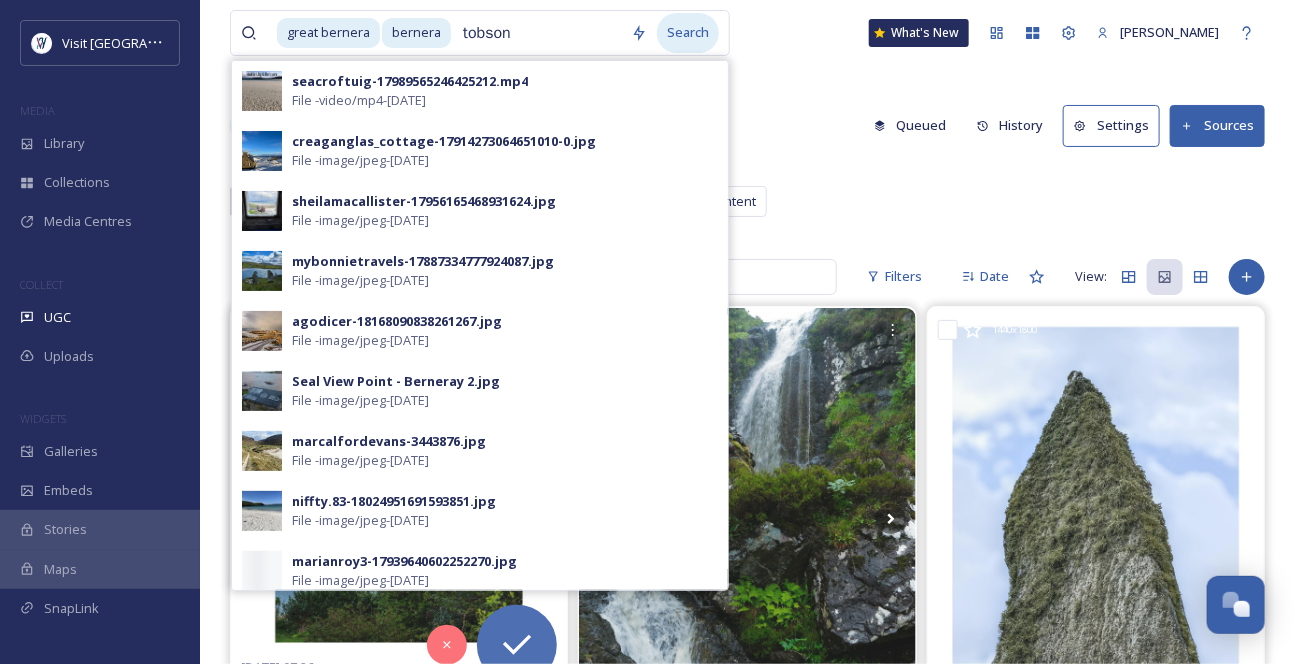 type on "tobson" 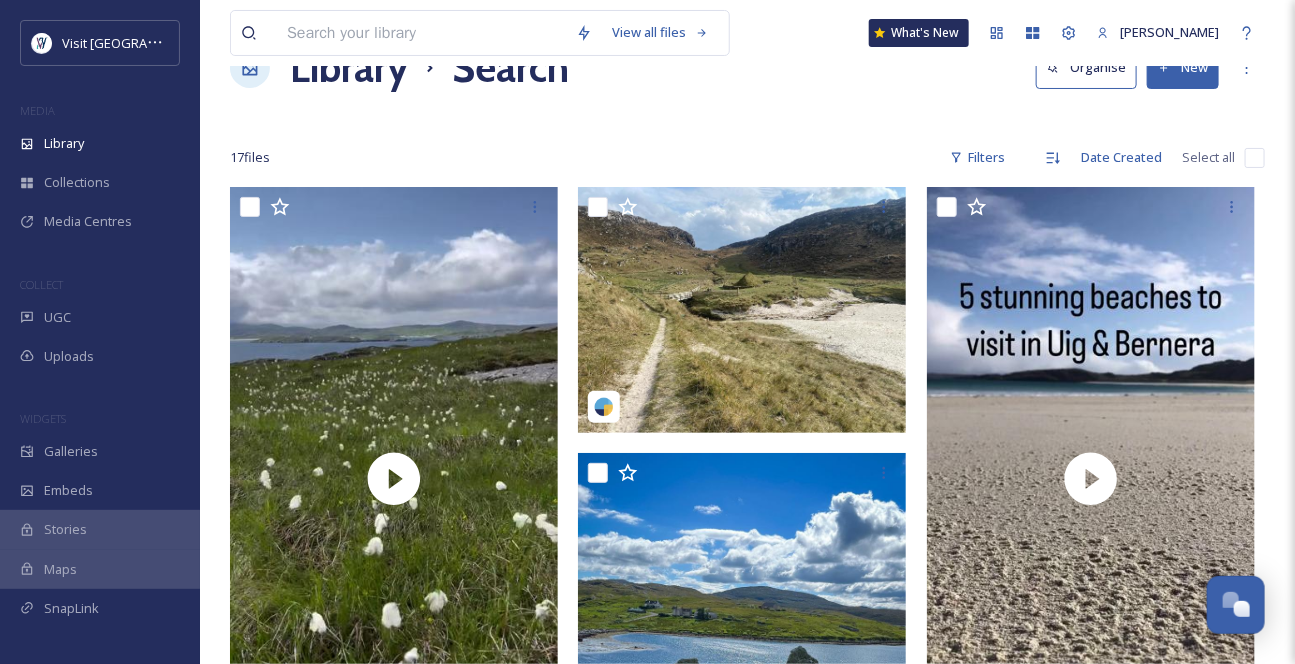 scroll, scrollTop: 0, scrollLeft: 0, axis: both 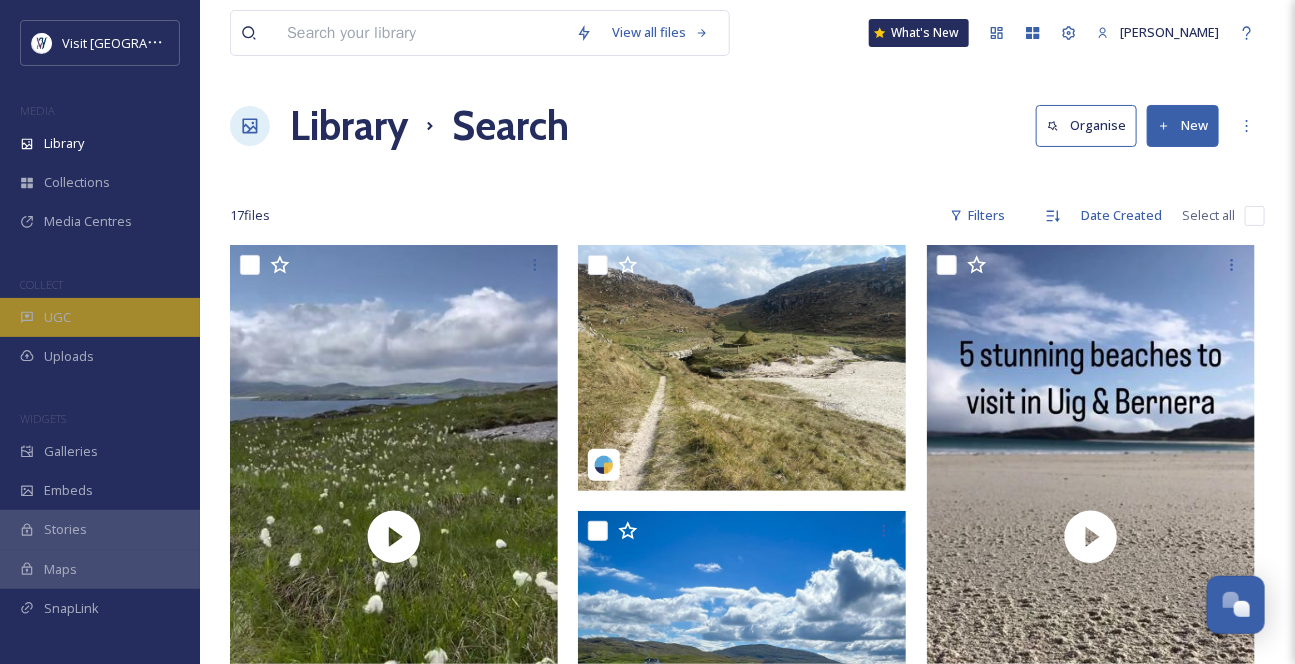 click on "UGC" at bounding box center (100, 317) 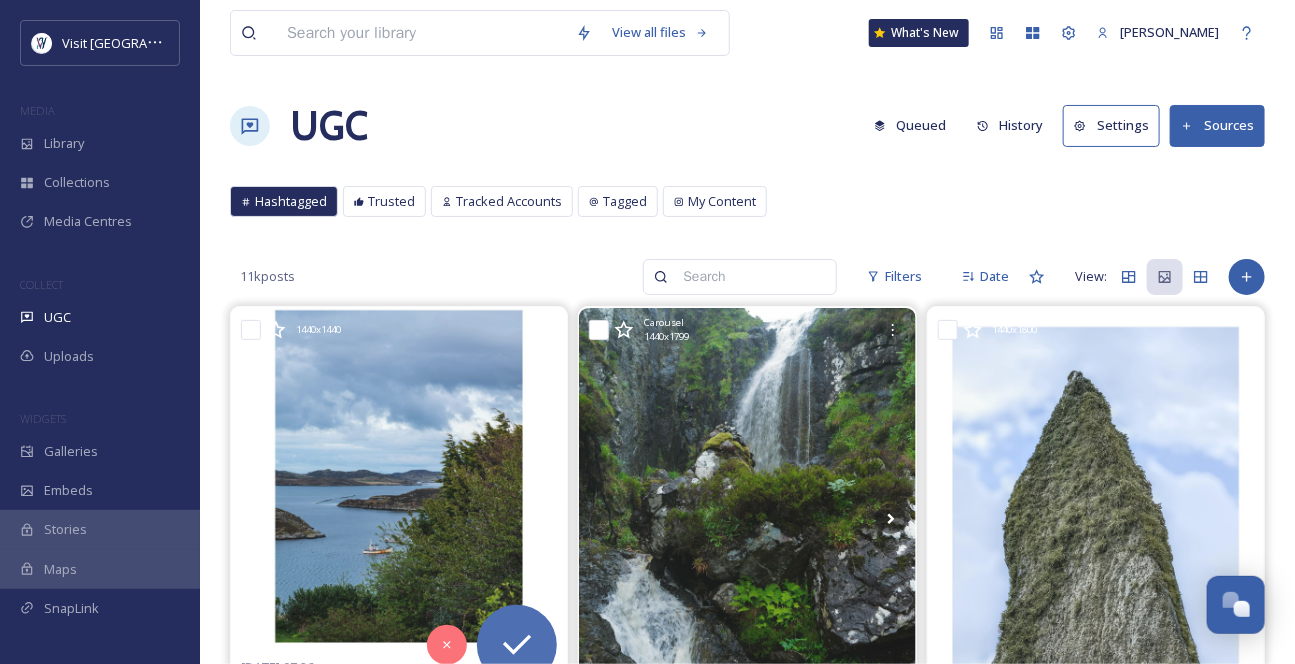 click at bounding box center (749, 277) 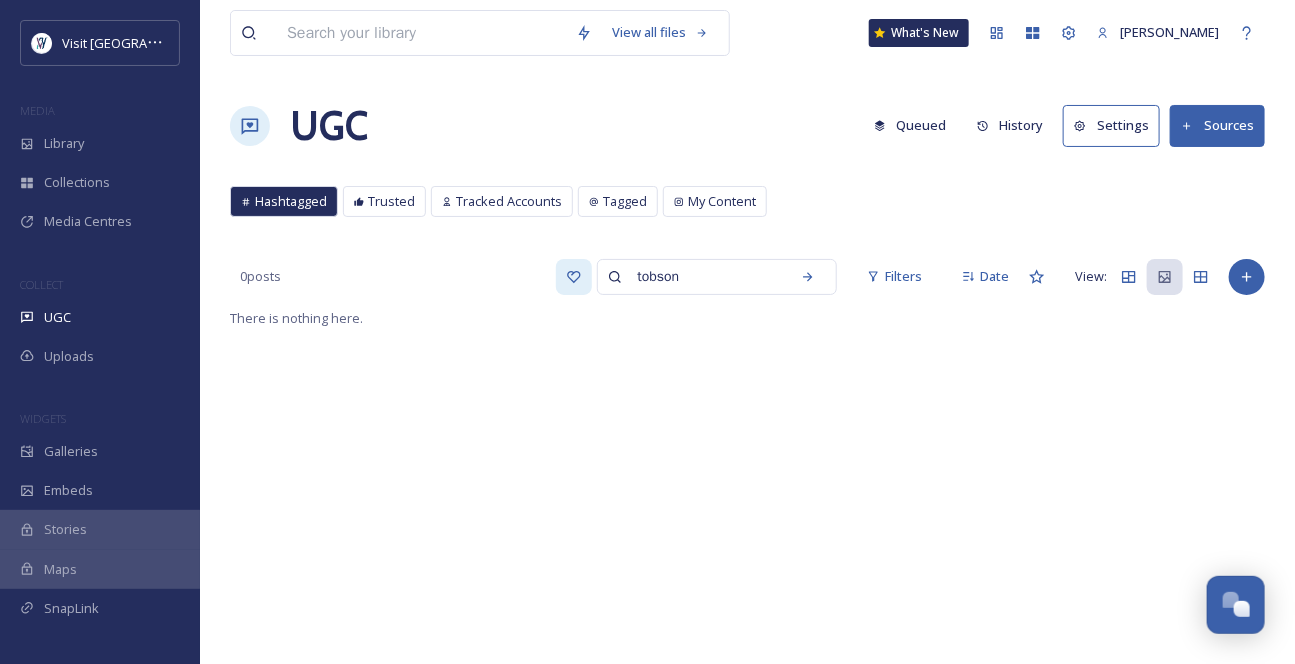 drag, startPoint x: 633, startPoint y: 307, endPoint x: 523, endPoint y: 305, distance: 110.01818 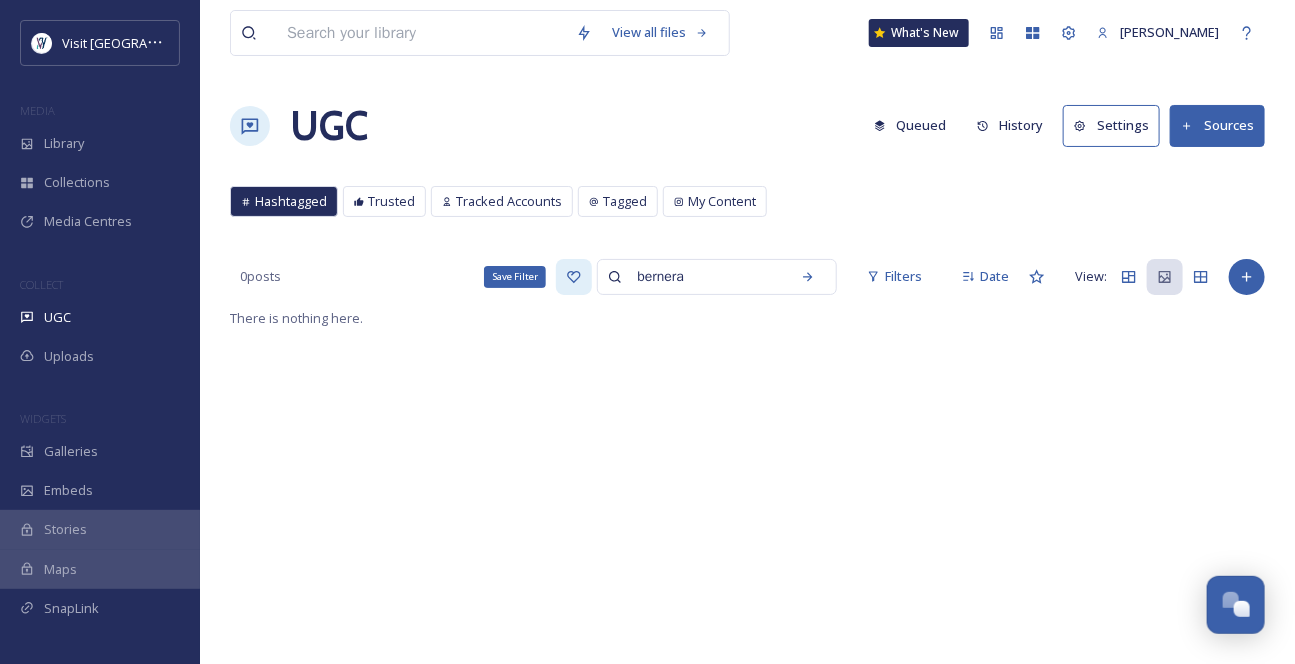 type on "bernera" 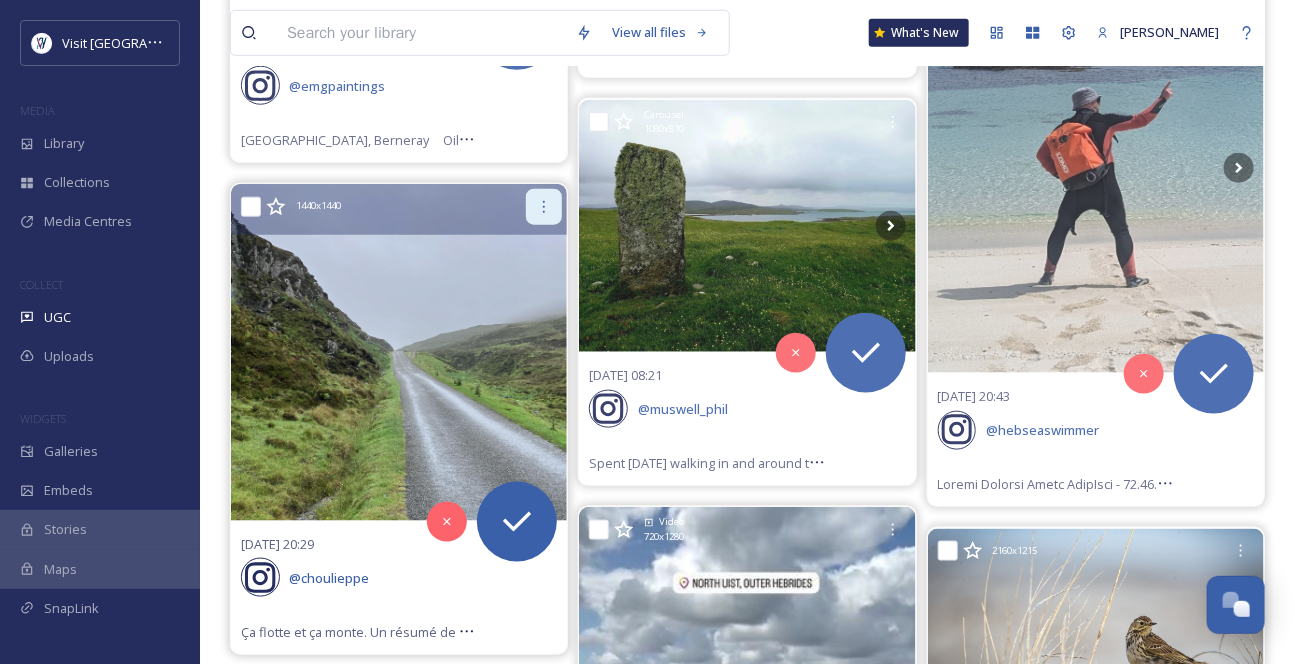 scroll, scrollTop: 818, scrollLeft: 0, axis: vertical 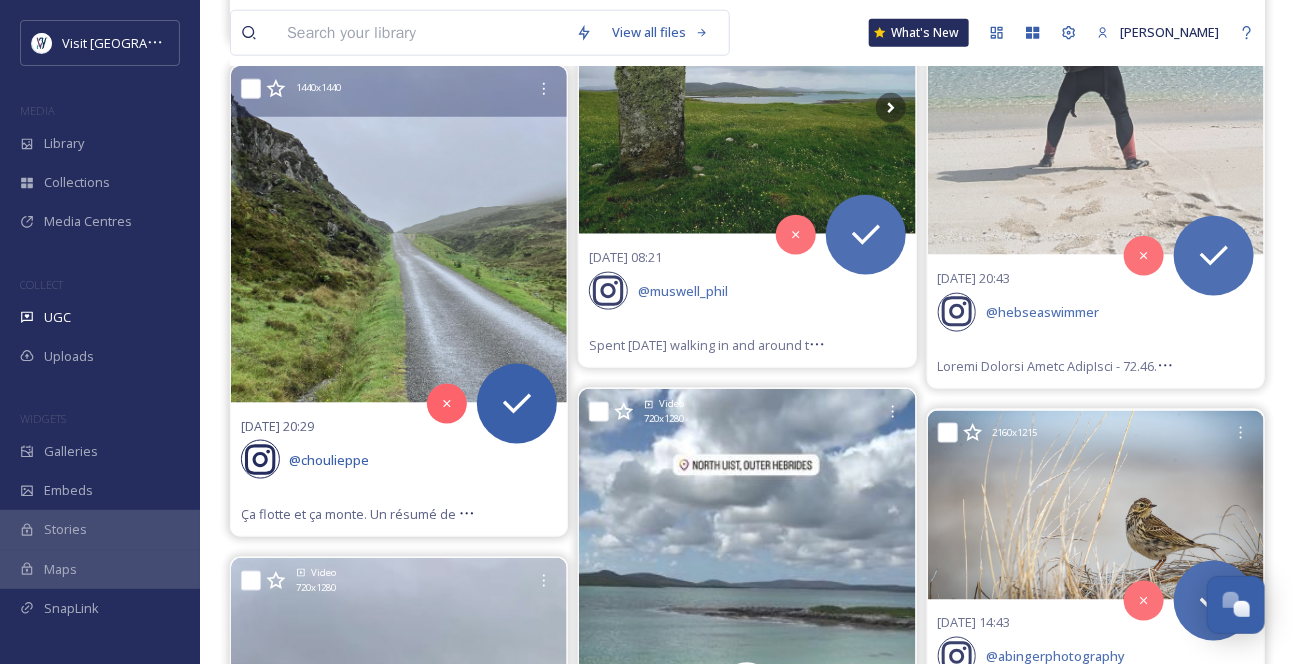 click at bounding box center [399, 234] 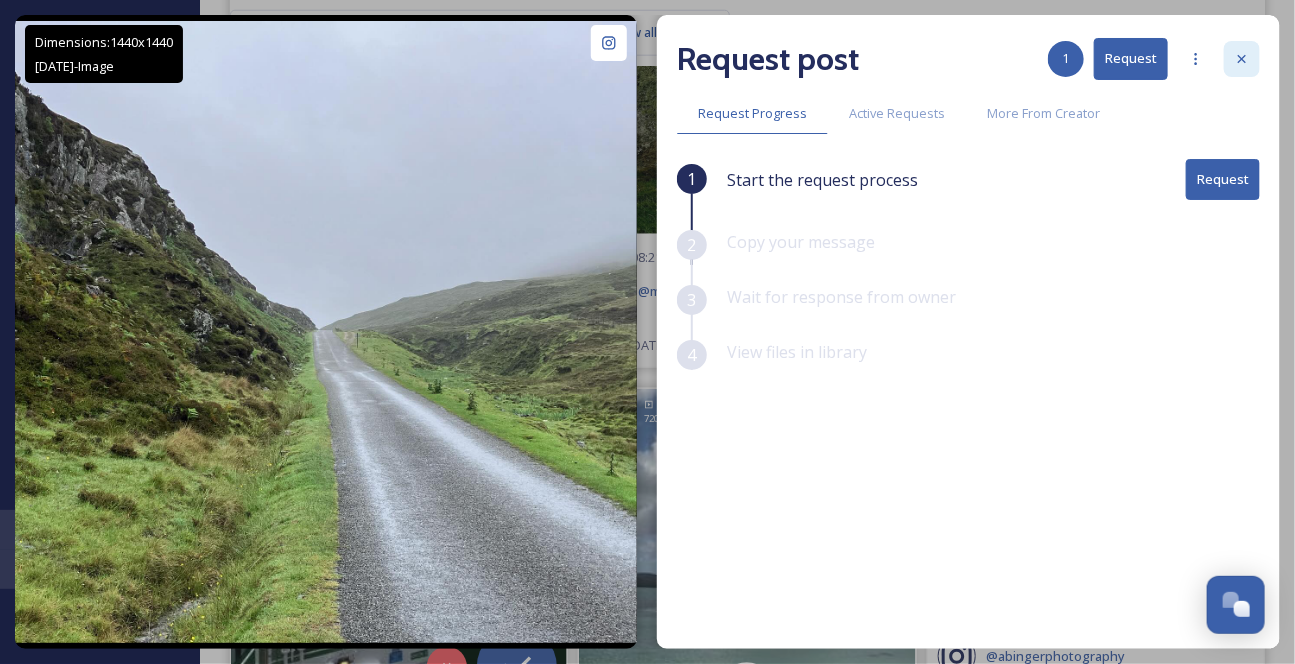click 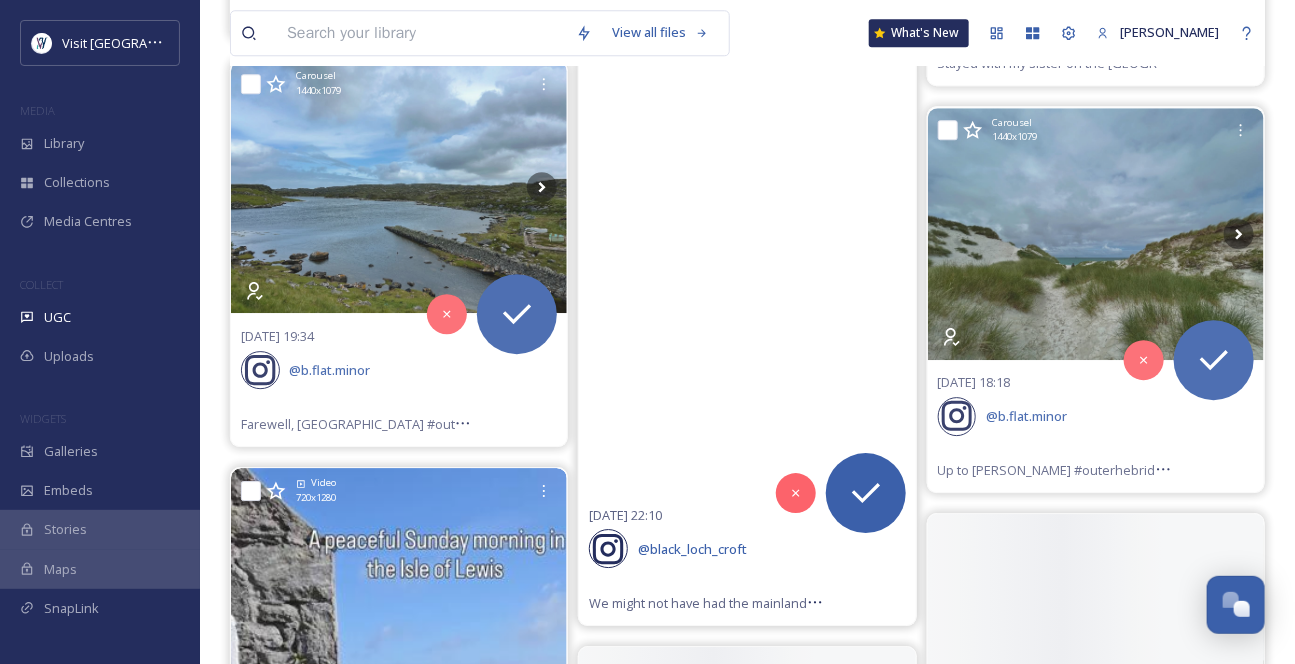scroll, scrollTop: 2090, scrollLeft: 0, axis: vertical 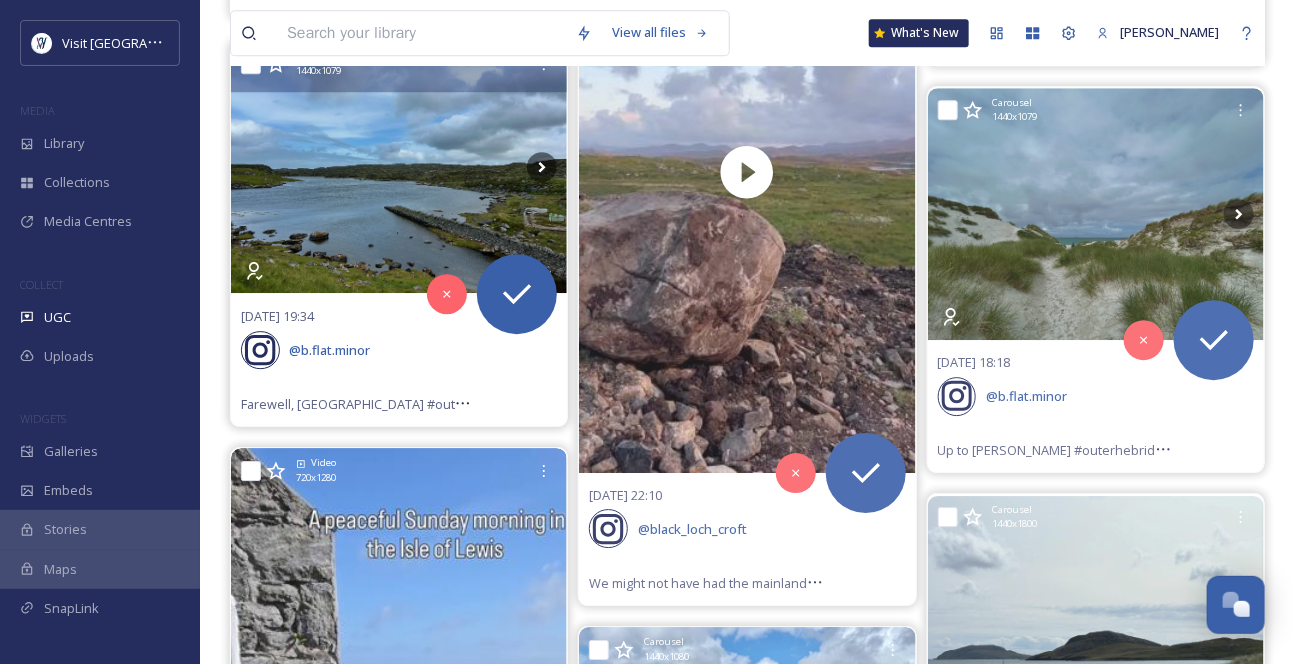 click at bounding box center [399, 167] 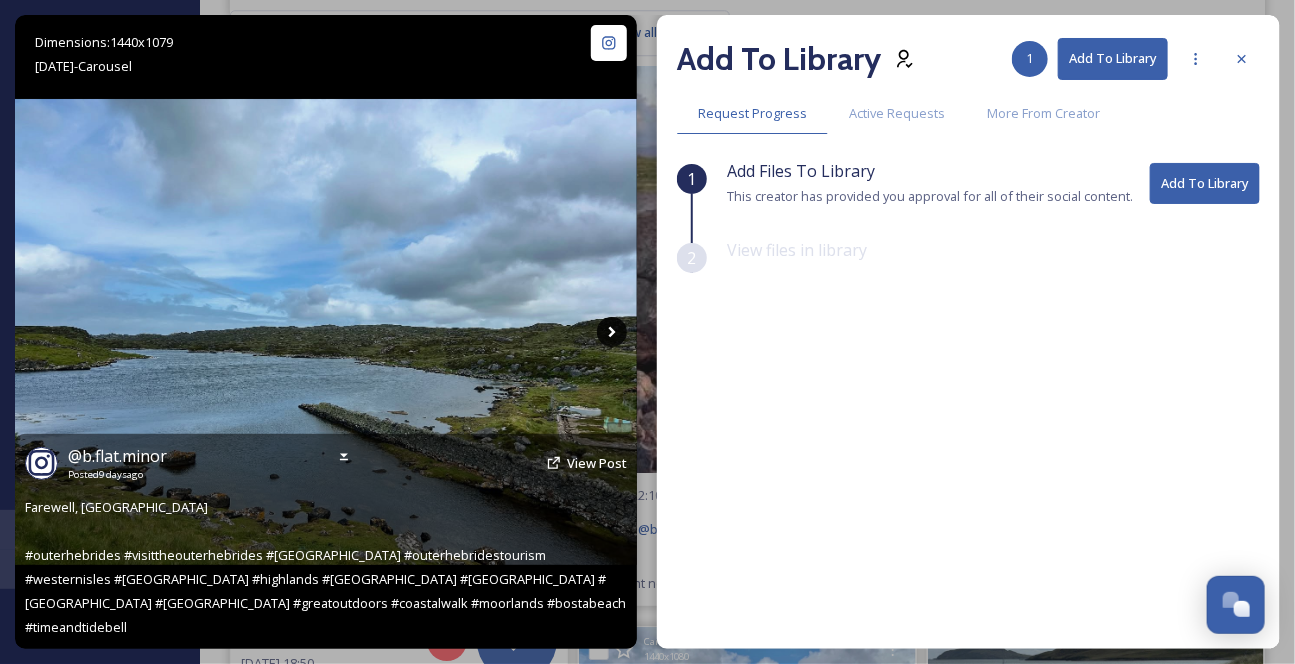 click 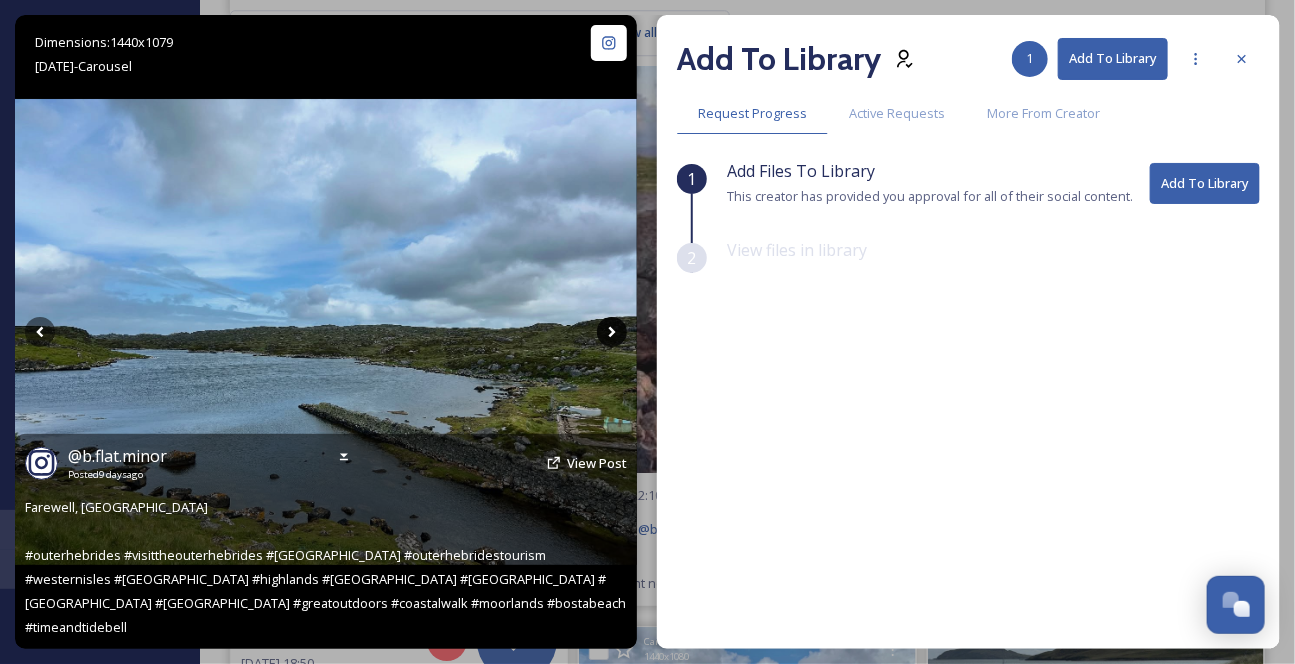 click 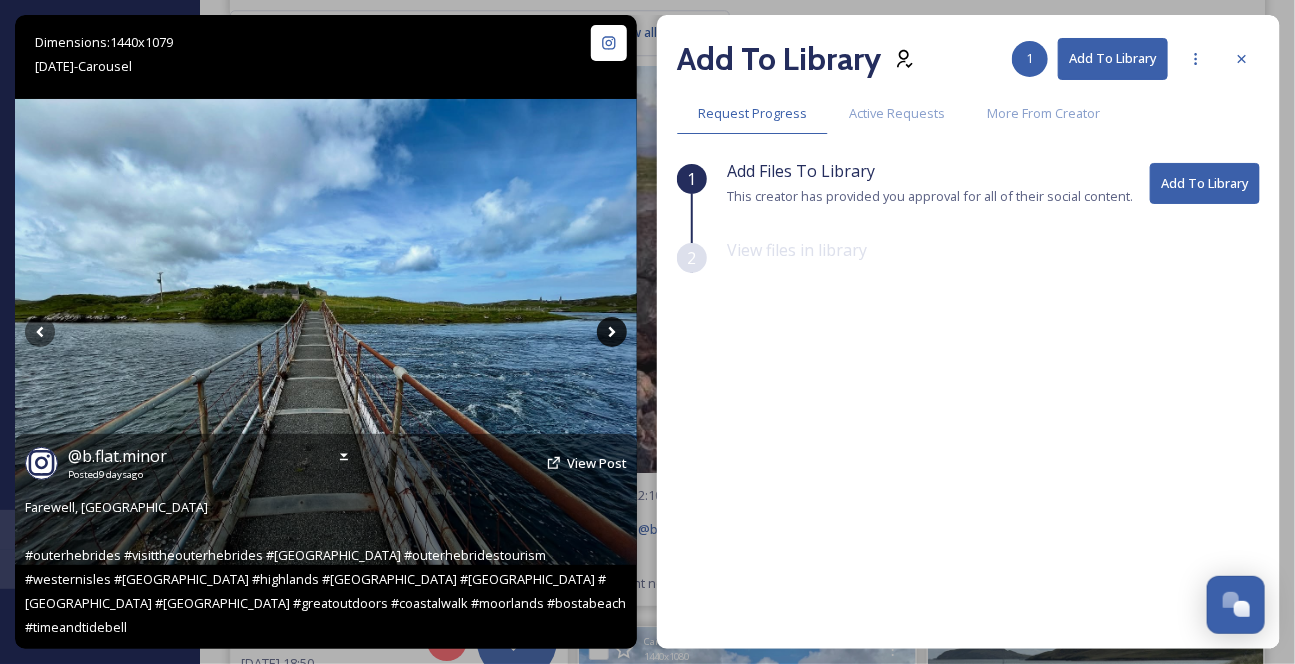 click 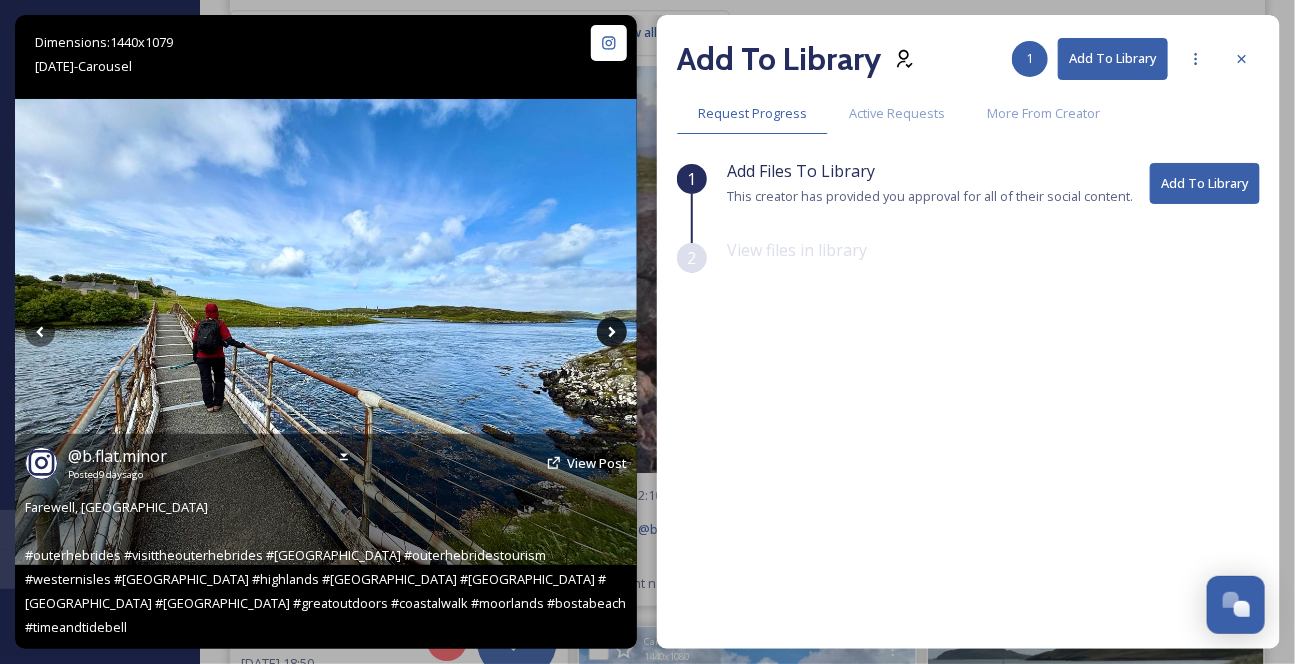 click 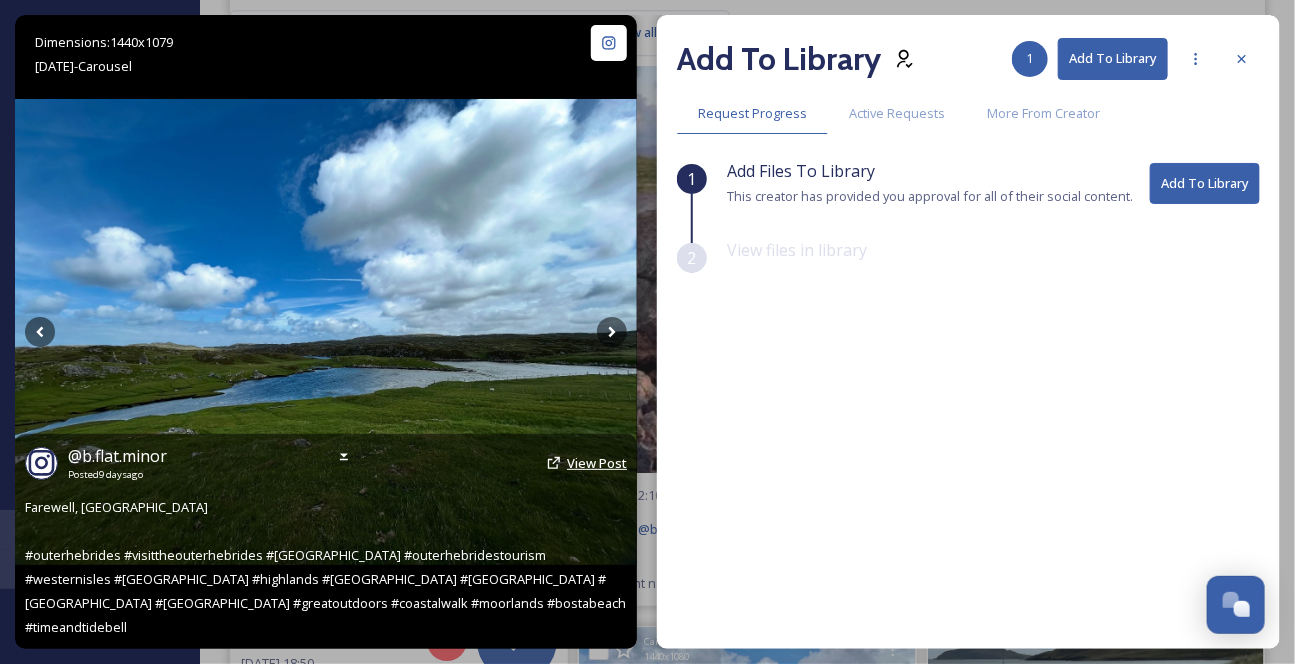 click on "View Post" at bounding box center [597, 463] 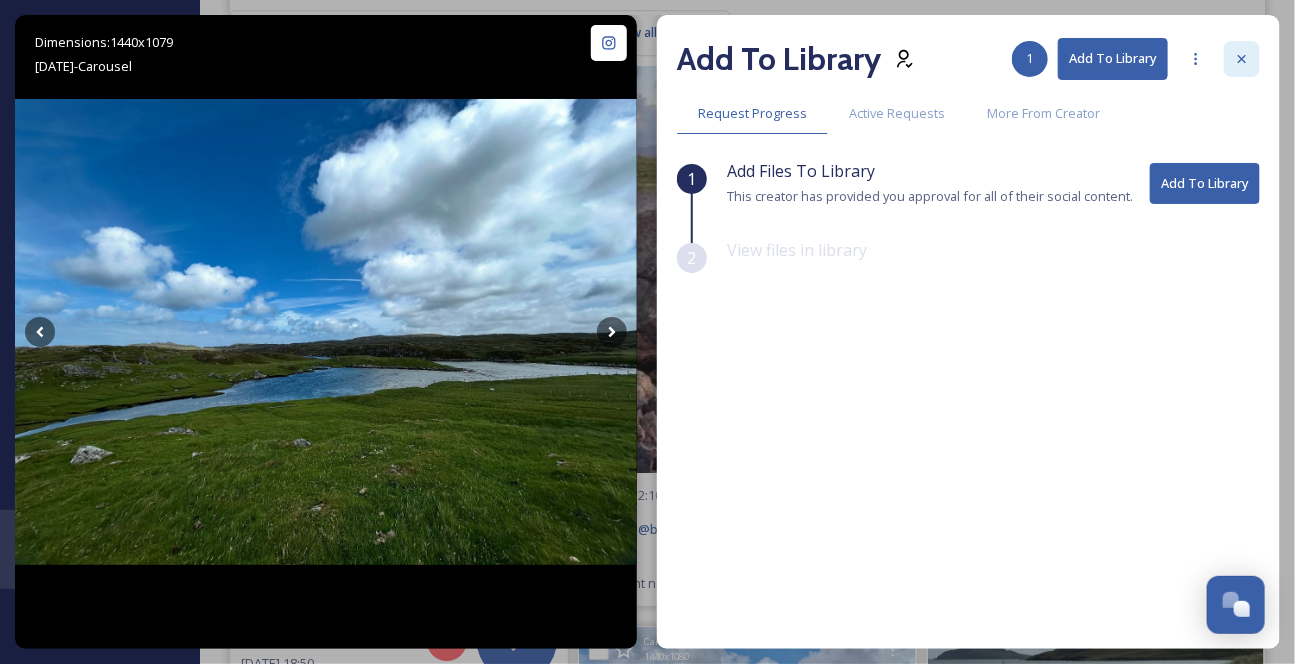 click 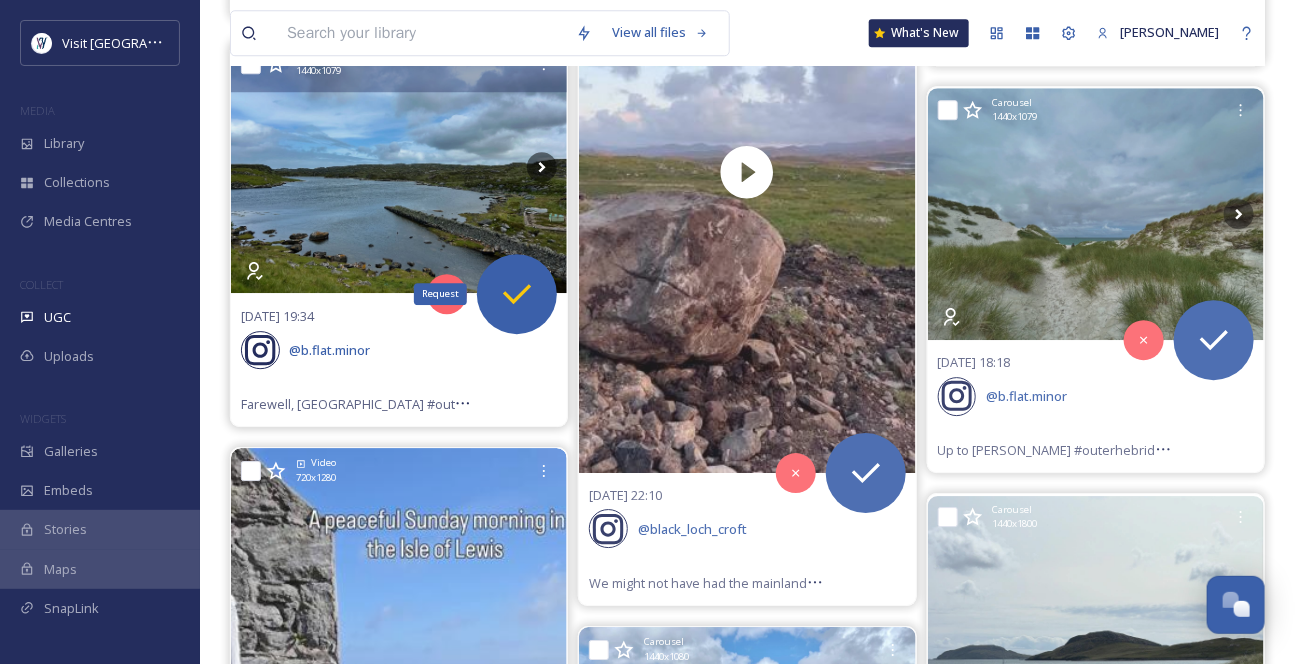 click 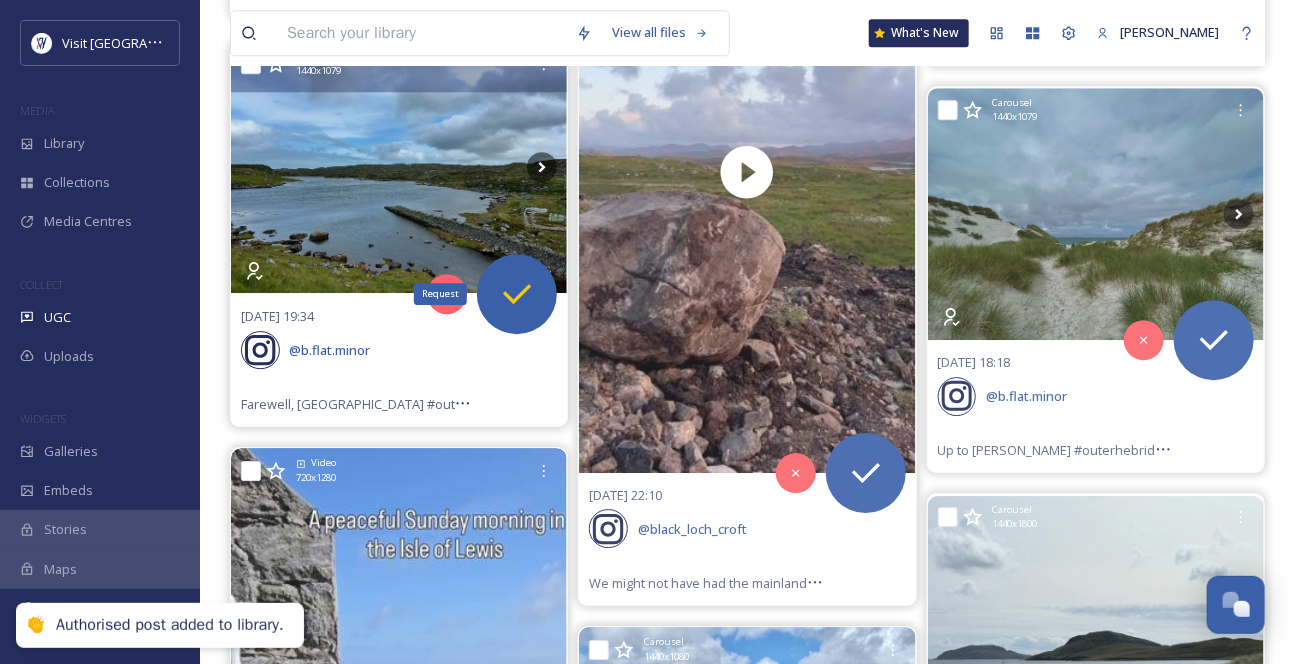 click 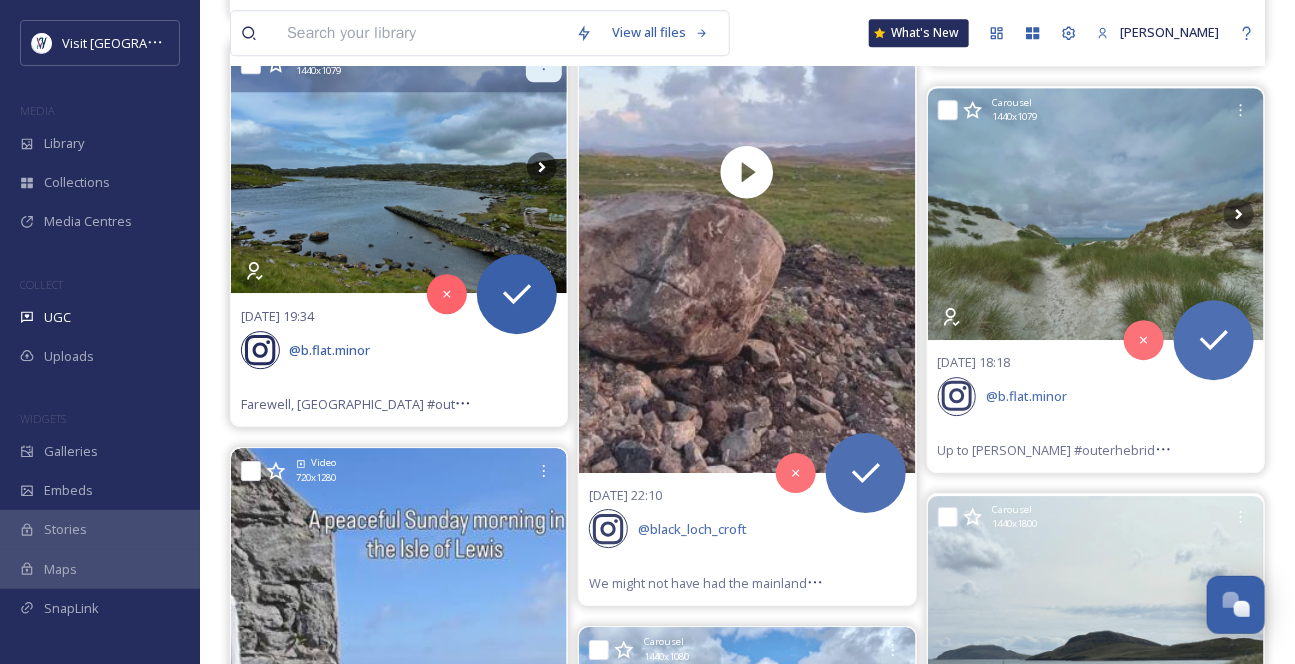 click 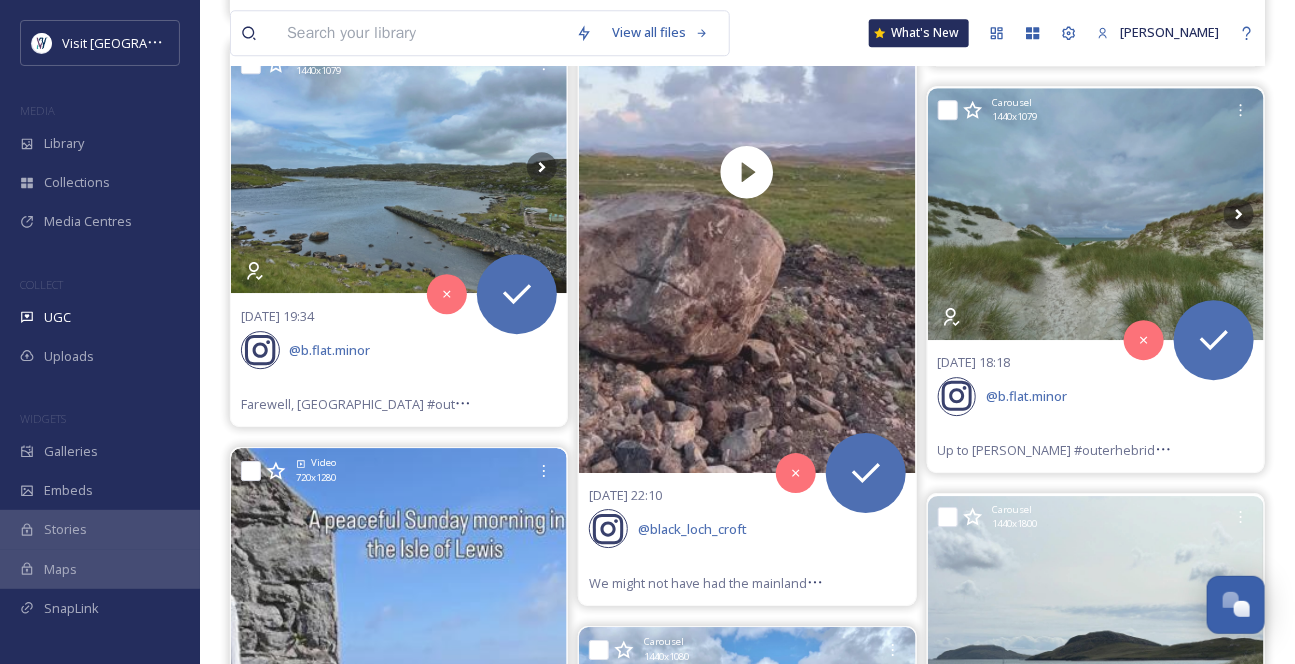 click on "Carousel 1440  x  1799 [DATE] 21:16 @ emgpaintings [GEOGRAPHIC_DATA], Berneray 🩵
Oil on canvas, 40 x 50cm 🎨
Just back from the [GEOGRAPHIC_DATA] with so much inspiration, here’s the first painting of the beautiful beaches of the [GEOGRAPHIC_DATA] 🏴󠁧󠁢󠁳󠁣󠁴󠁿🌊
dalerrowney1783
visitouterhebrides
outerhebridescollective
.
.
.
.
.
#oilpainting #oiloncanvaspainting #oiloncanvas #canvaspainting #oilpaint #seascape #seascapepainting #beachscape #beachscape #landscapepainting #machair #outerhebrides #westernisles #berneray #visitouterhebrides #whitesand #sanddunes #waterpainting #water #seapainting #turquoisewater #dalerrowney #scottishbeach #hebridean #detailedpainting #contemporarypainting #landscapepainter #outerhebridesart #wavepainting 1440  x  1440 [DATE] 20:29 @ choulieppe Video 720  x  1280 [DATE] 08:28 @ l_izaab #outerhebrides #isleofharris  #isleoflewis  #berneray #northuist #calmacferries #outerhebridesroadtrip Carousel 1440  x  1079 [DATE] 19:34 @ b.flat.minor Video 720  x  1280 @ @" at bounding box center (399, 2272) 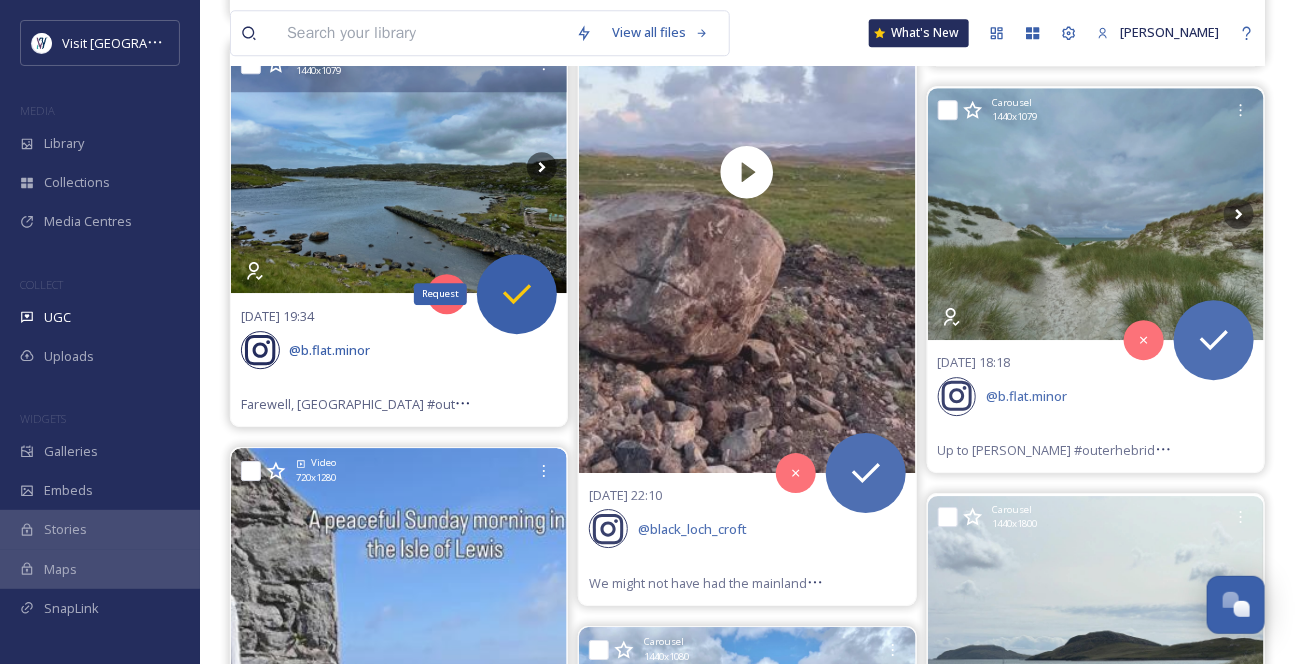 click 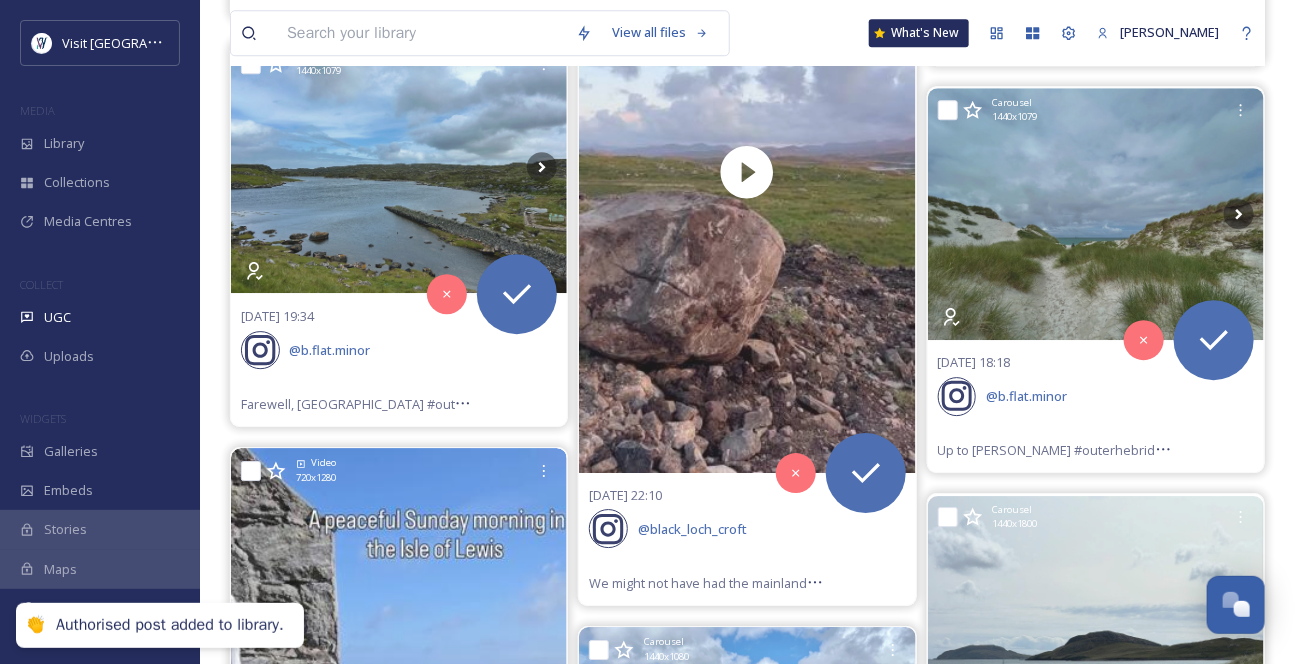 click on "Authorised post added to library." at bounding box center (170, 625) 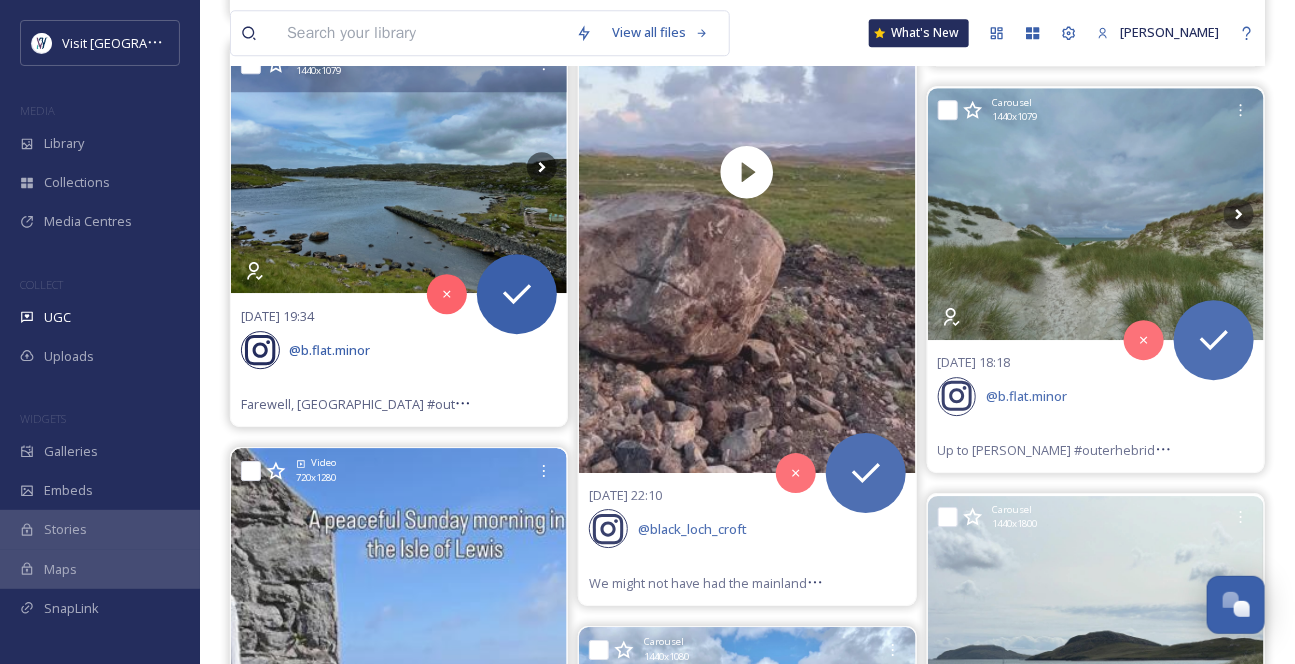 click 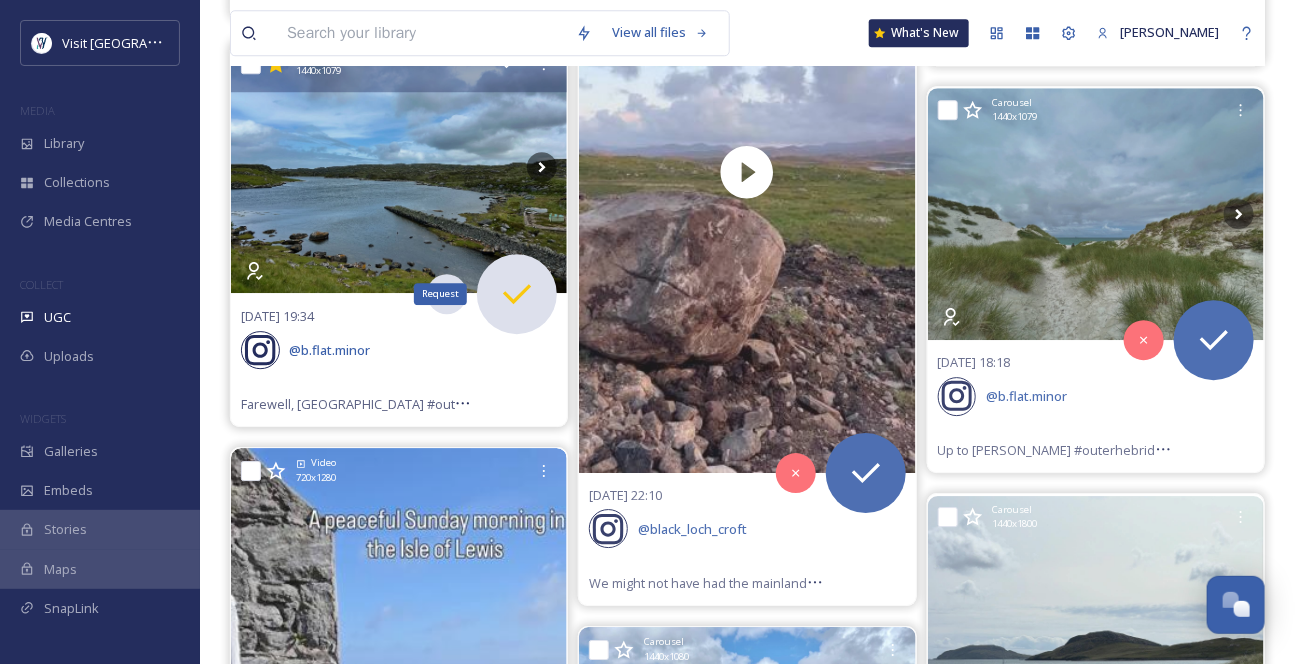 click 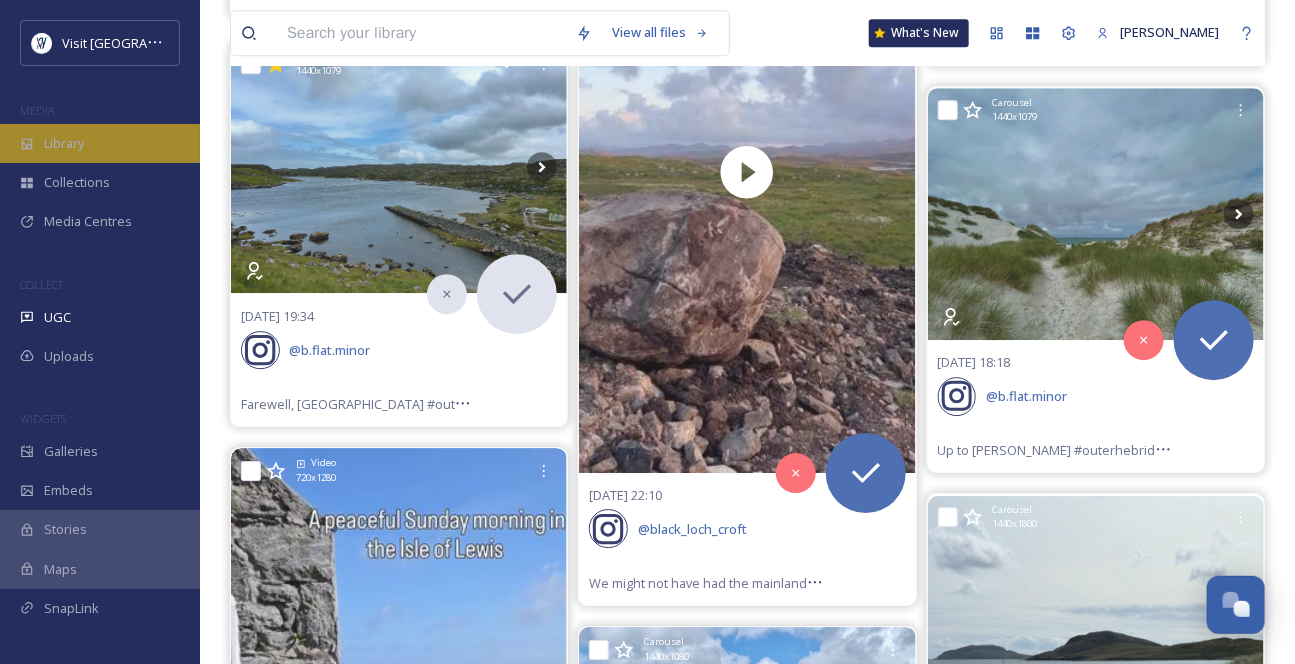 click on "Library" at bounding box center (100, 143) 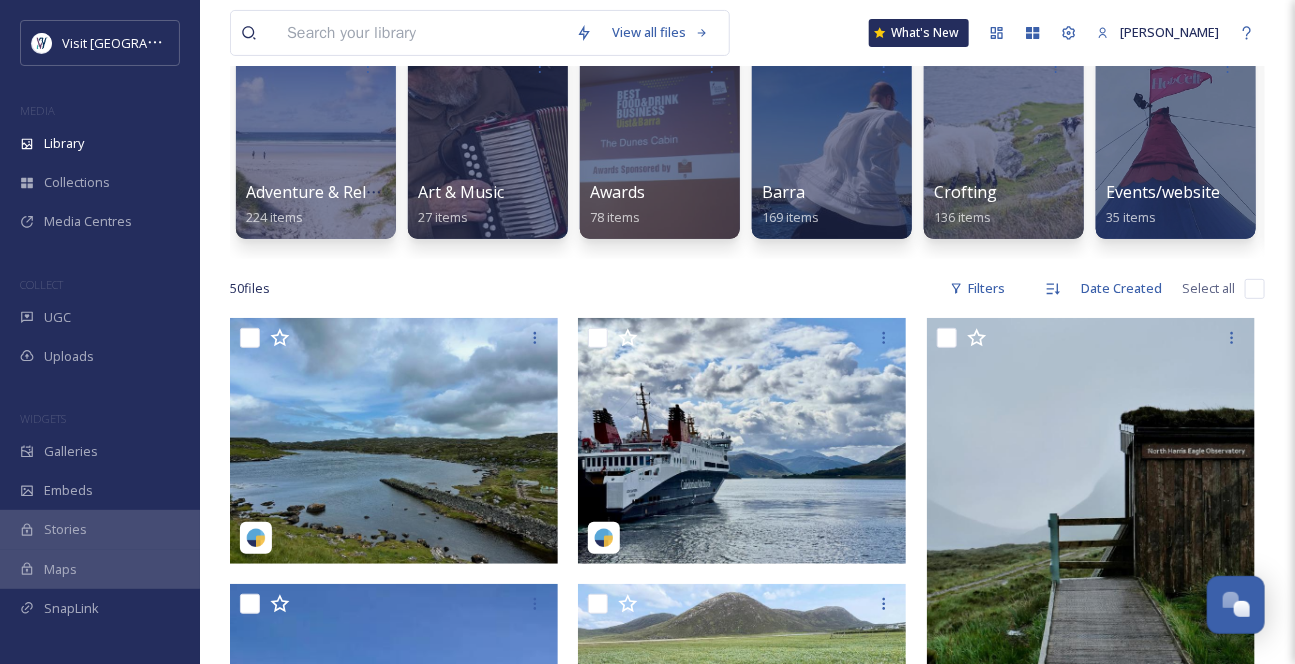 scroll, scrollTop: 363, scrollLeft: 0, axis: vertical 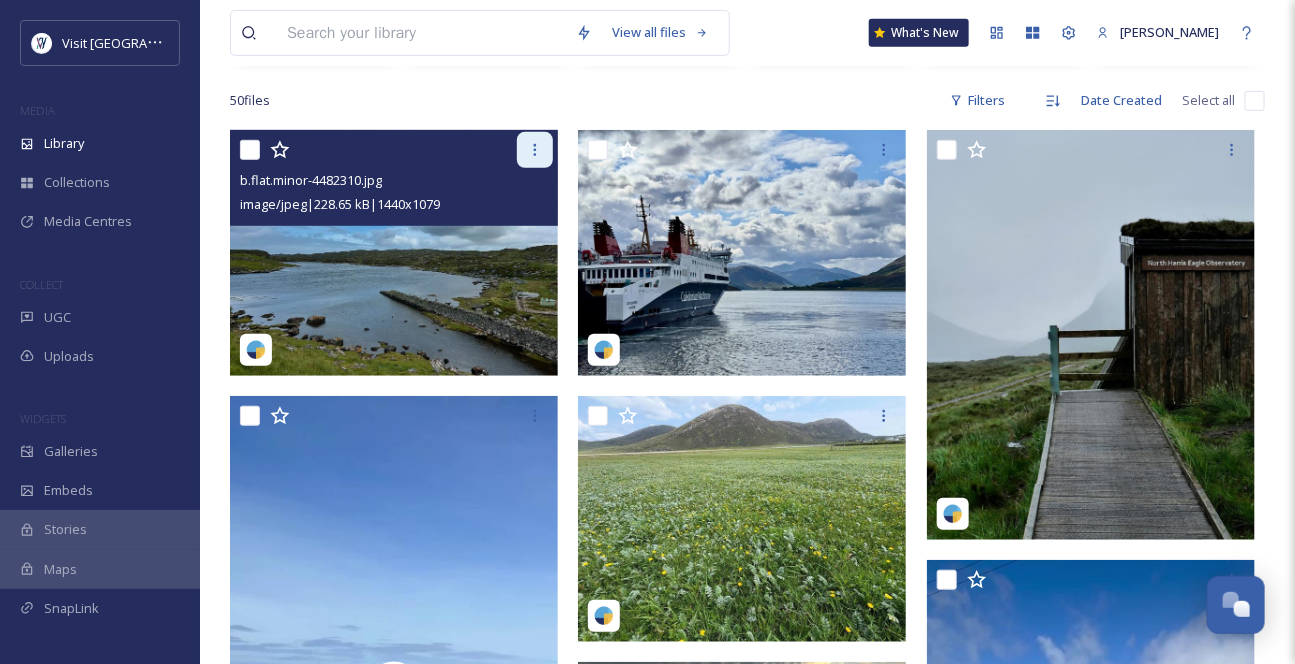click 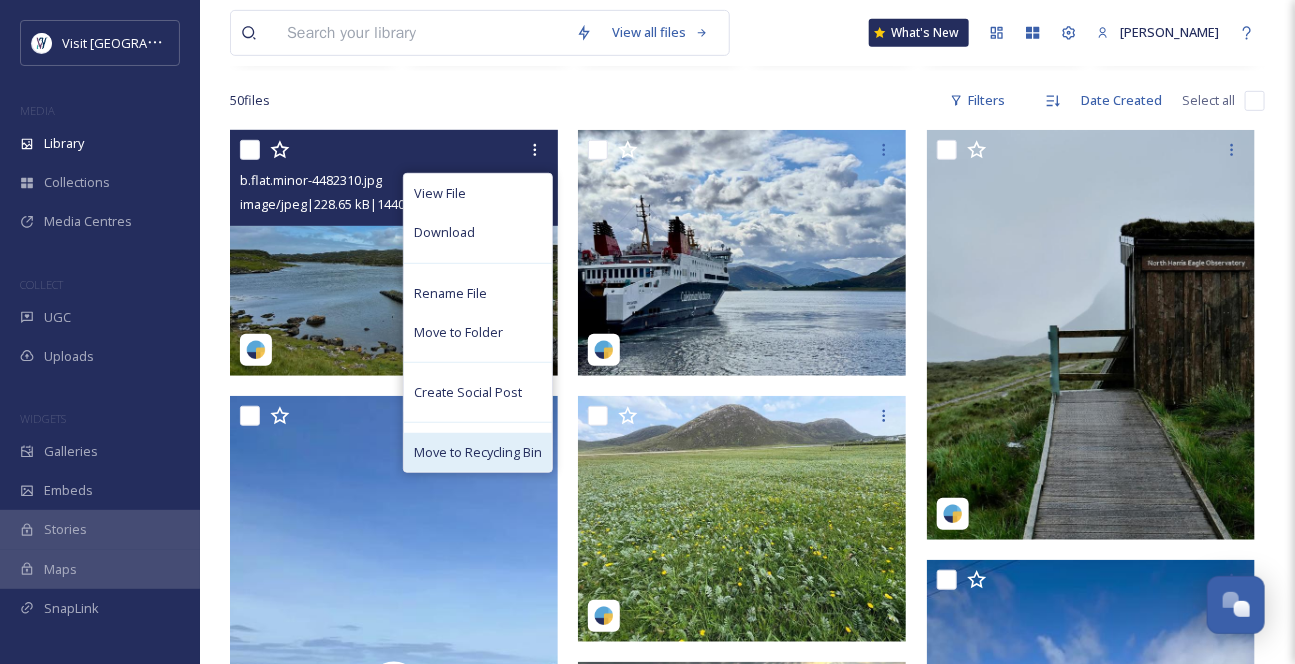 click on "Move to Recycling Bin" at bounding box center [478, 452] 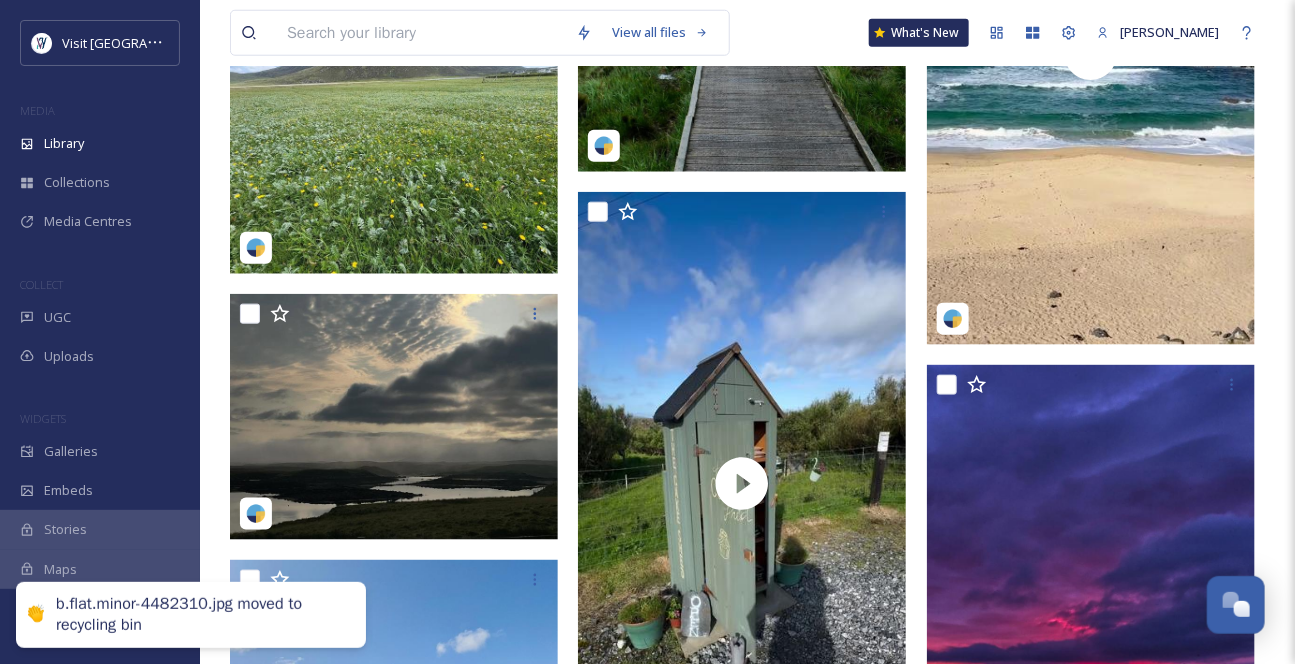 scroll, scrollTop: 818, scrollLeft: 0, axis: vertical 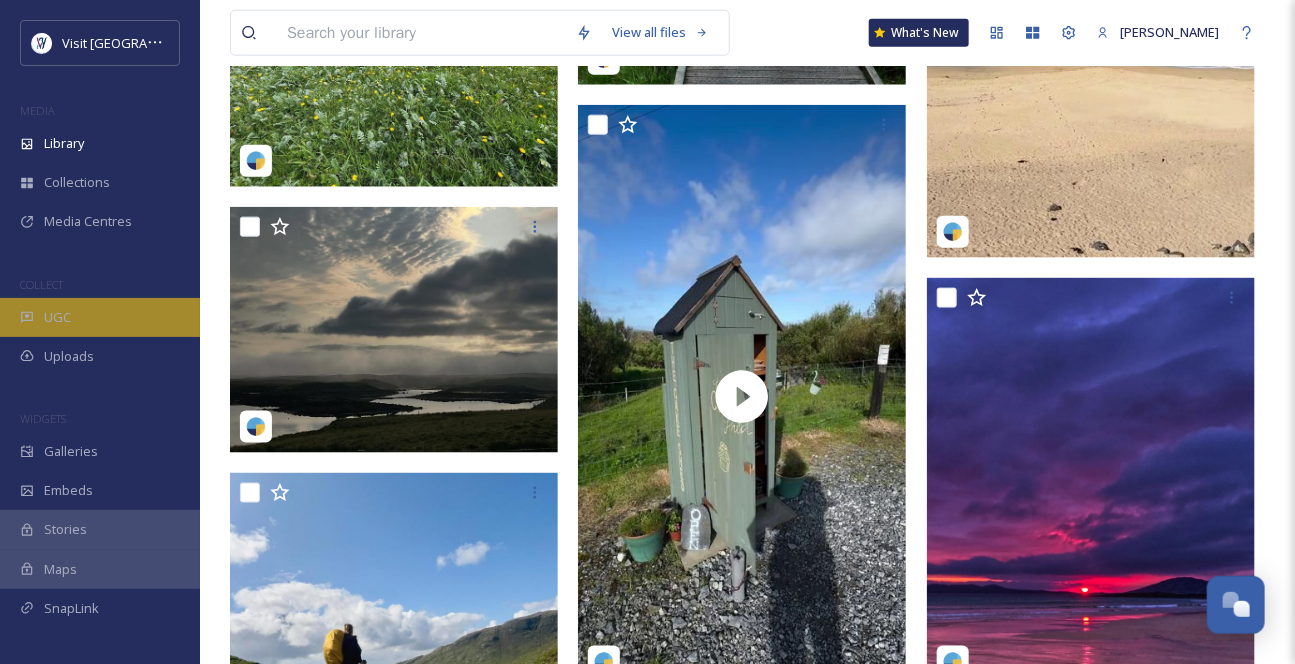 click on "UGC" at bounding box center [100, 317] 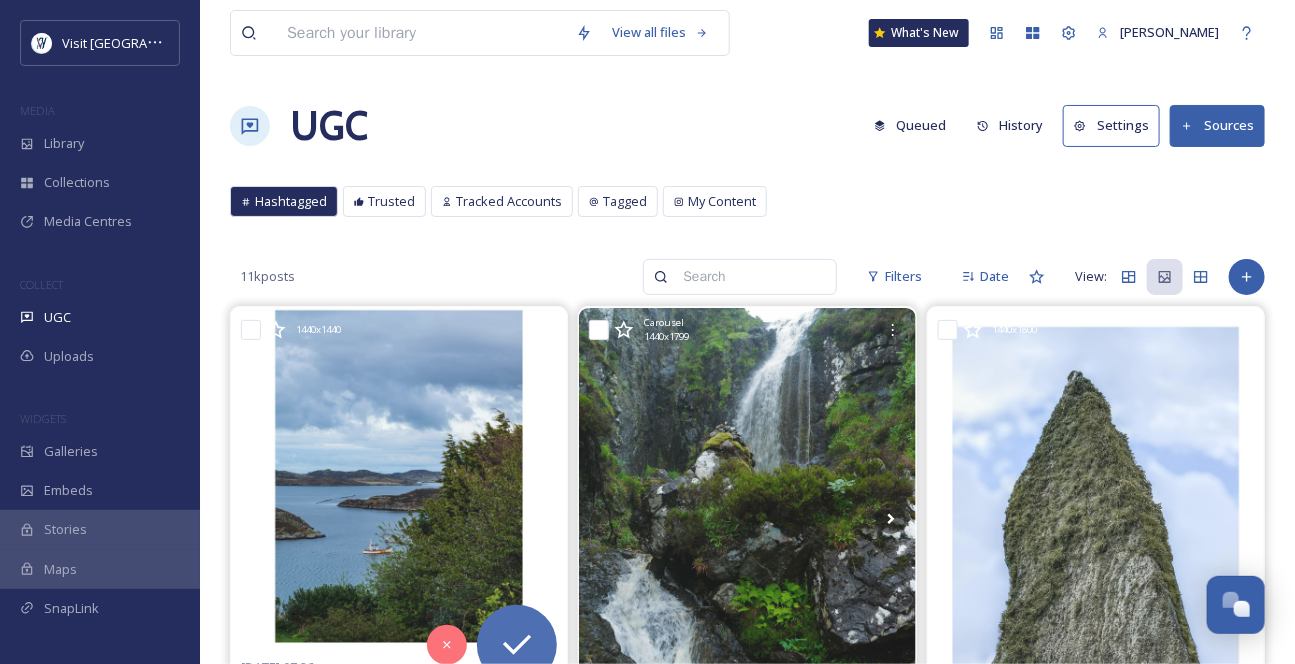 click at bounding box center (421, 33) 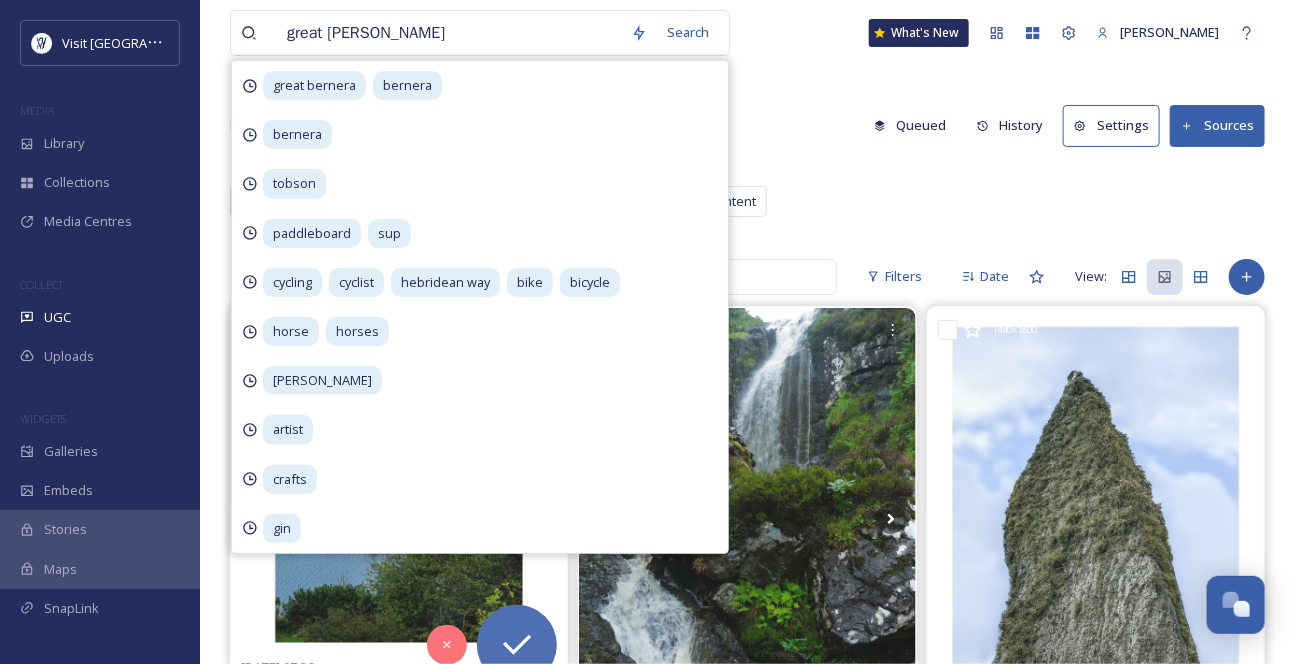 type on "great bernera" 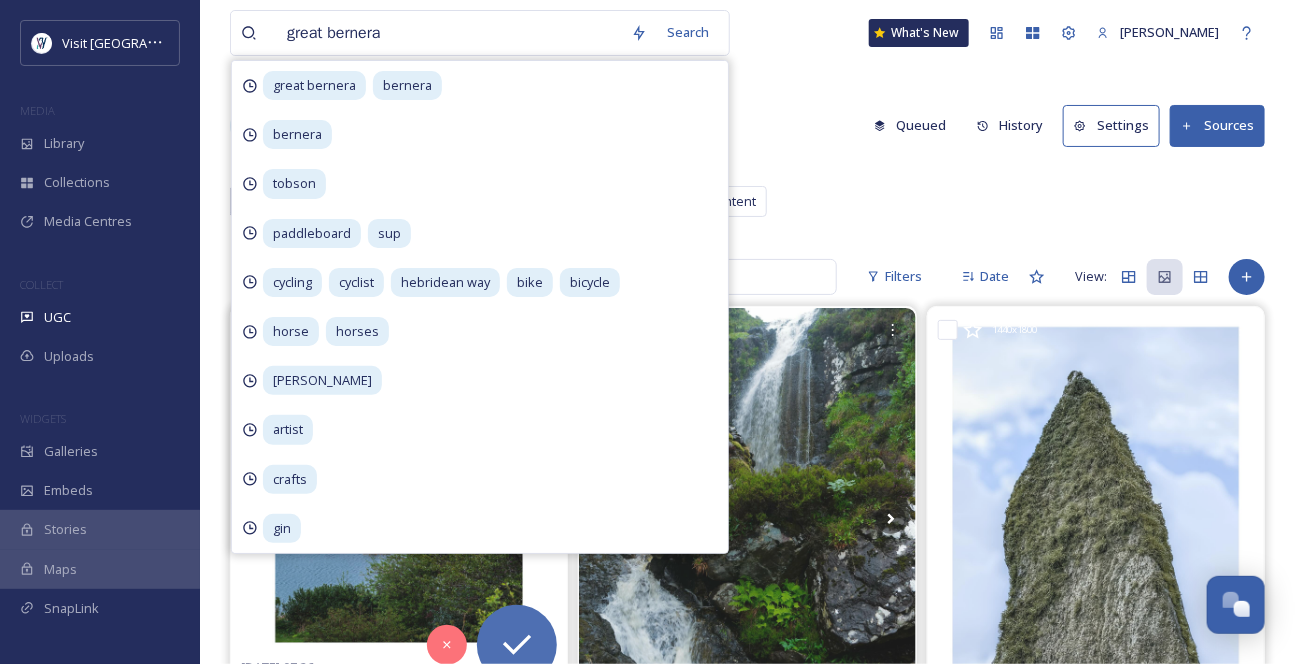 type 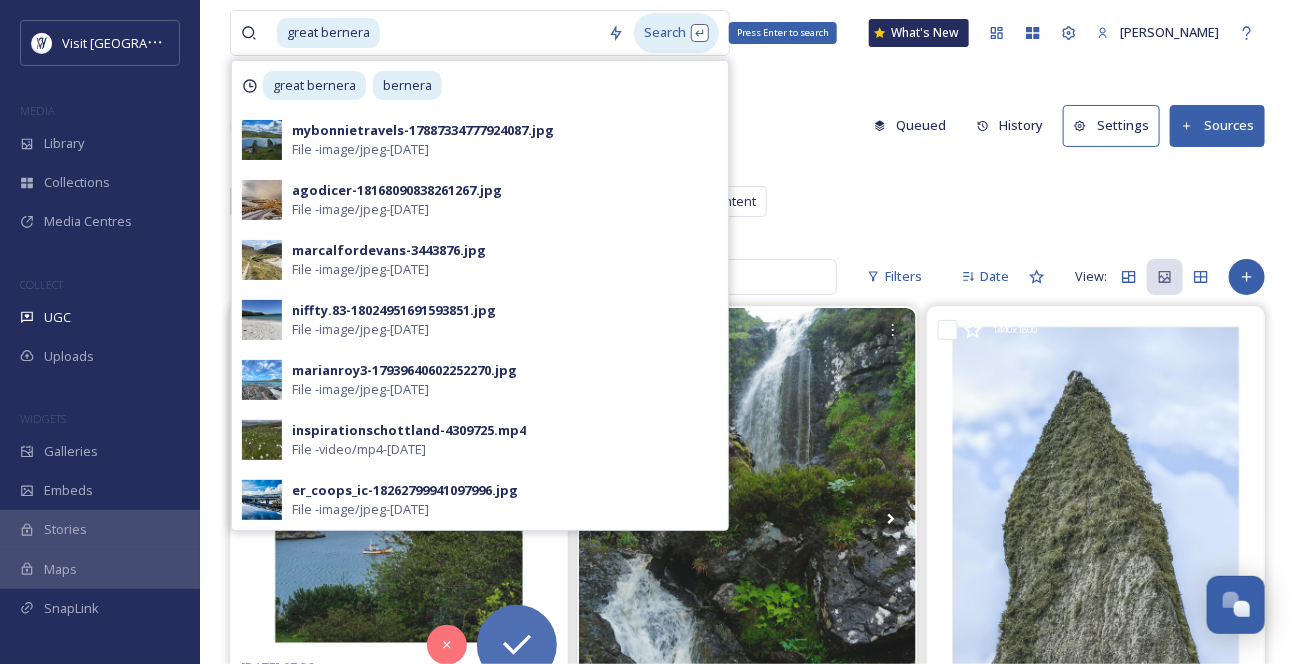 click on "Search Press Enter to search" at bounding box center [676, 32] 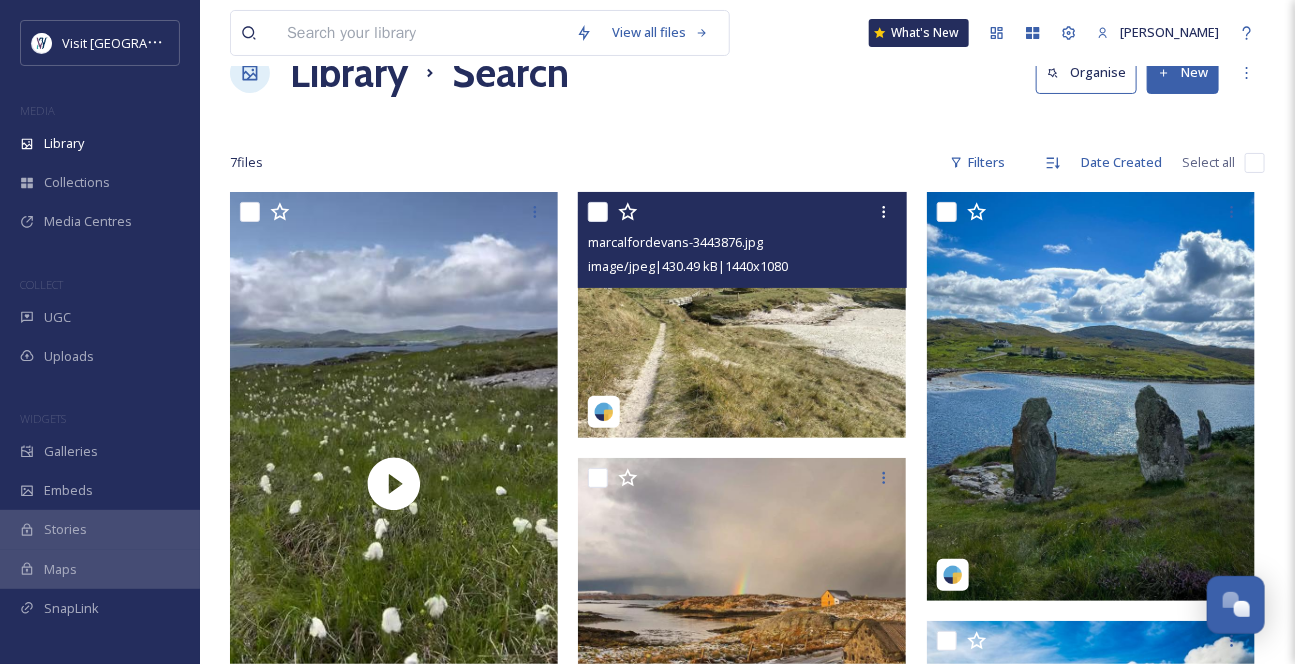 scroll, scrollTop: 0, scrollLeft: 0, axis: both 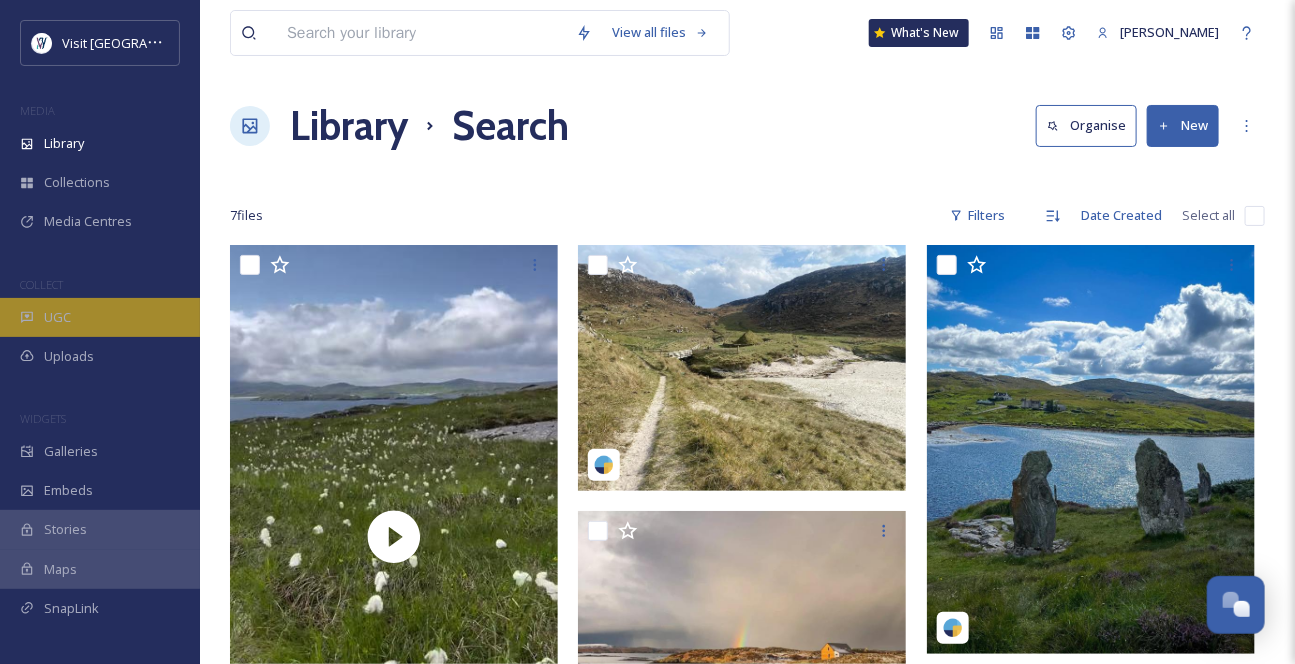 click on "UGC" at bounding box center (57, 317) 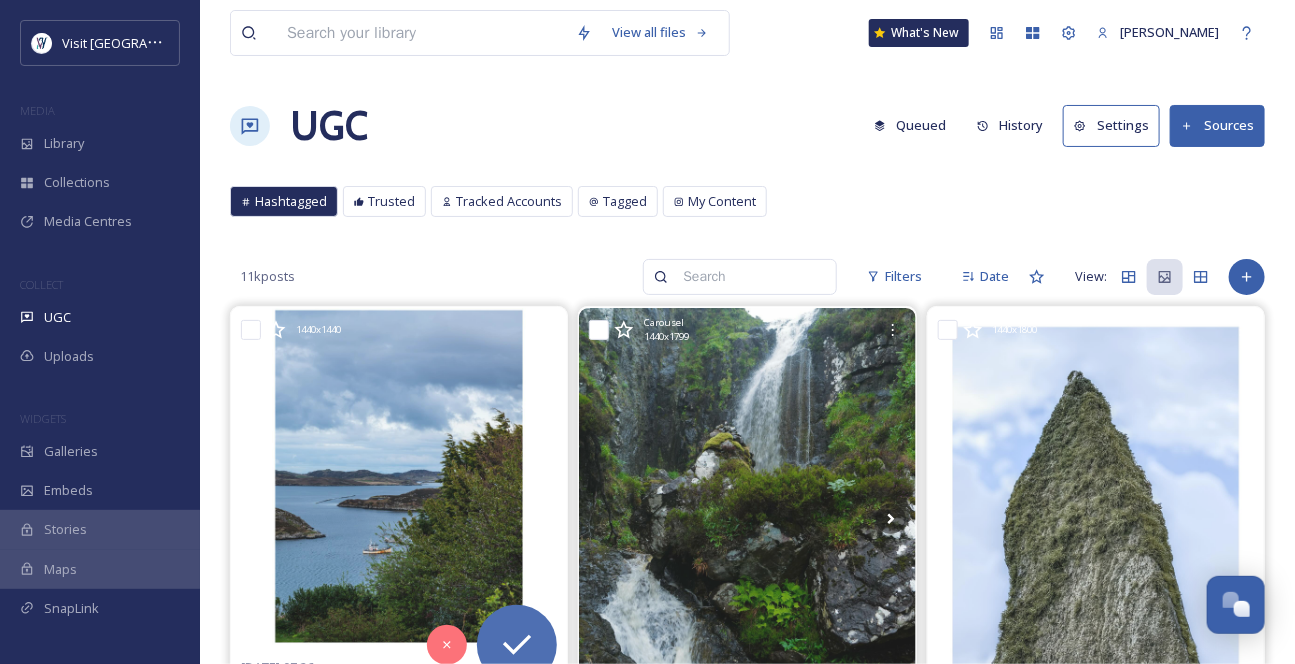 click at bounding box center [749, 277] 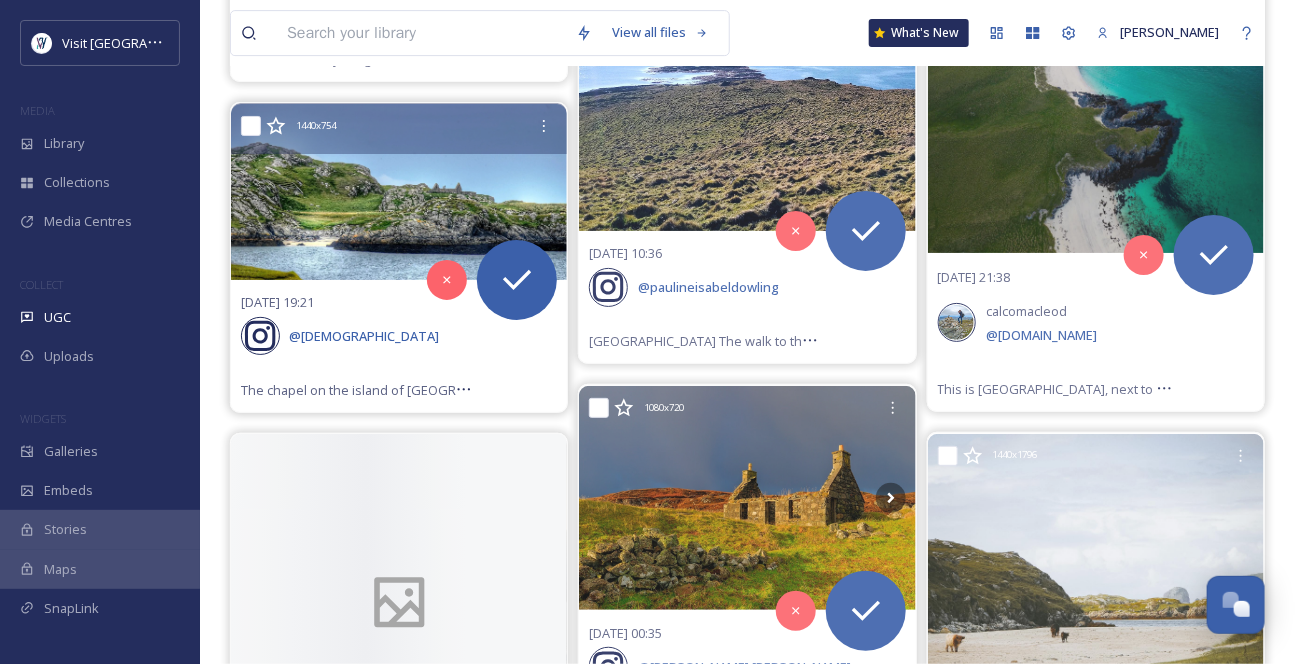 scroll, scrollTop: 5454, scrollLeft: 0, axis: vertical 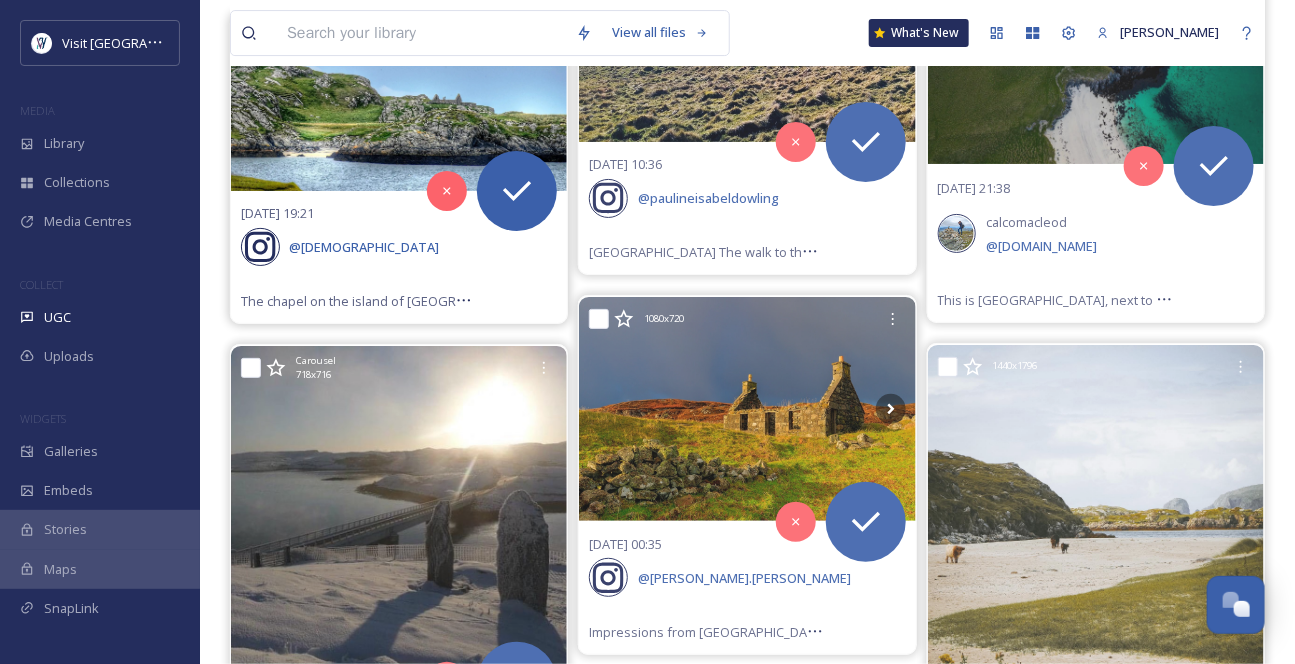 click 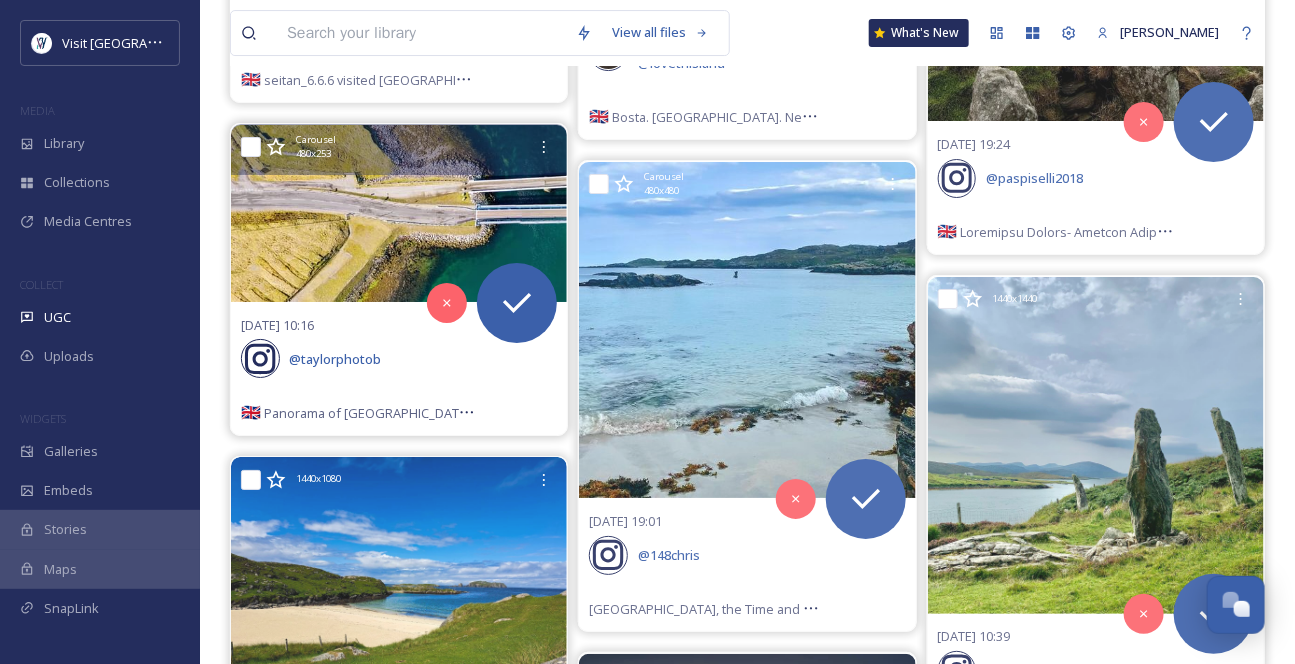 scroll, scrollTop: 2636, scrollLeft: 0, axis: vertical 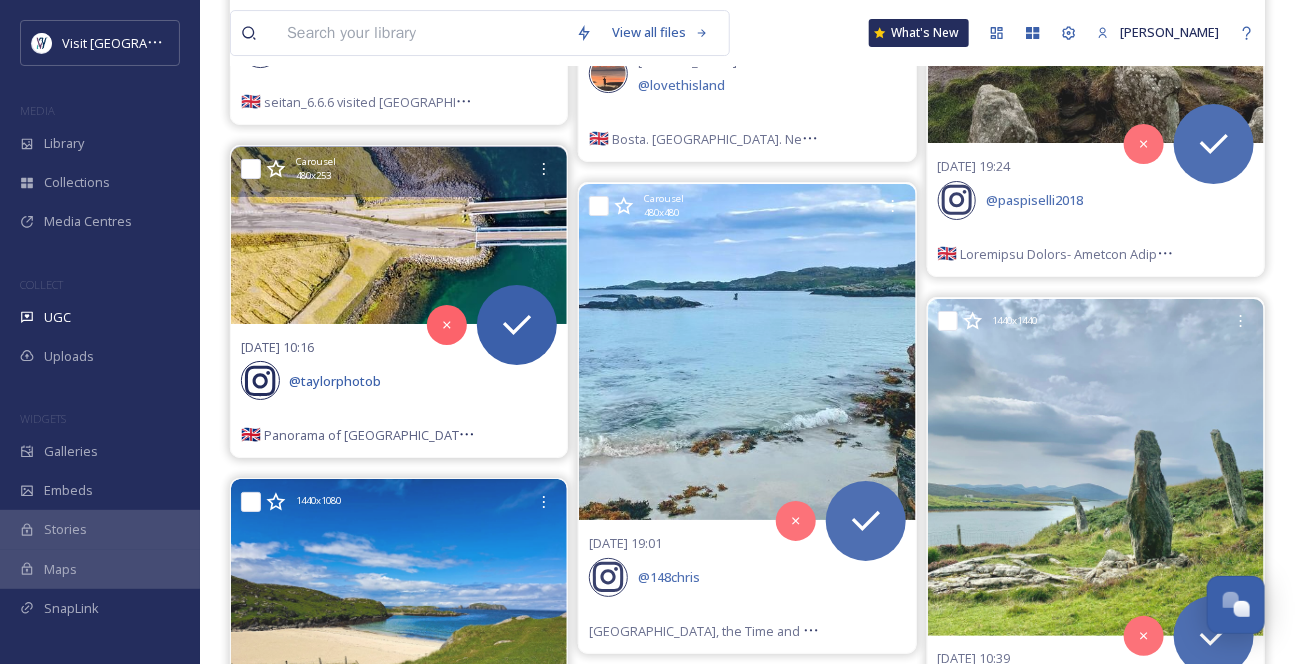 click on "Carousel 480  x  253" at bounding box center (399, 171) 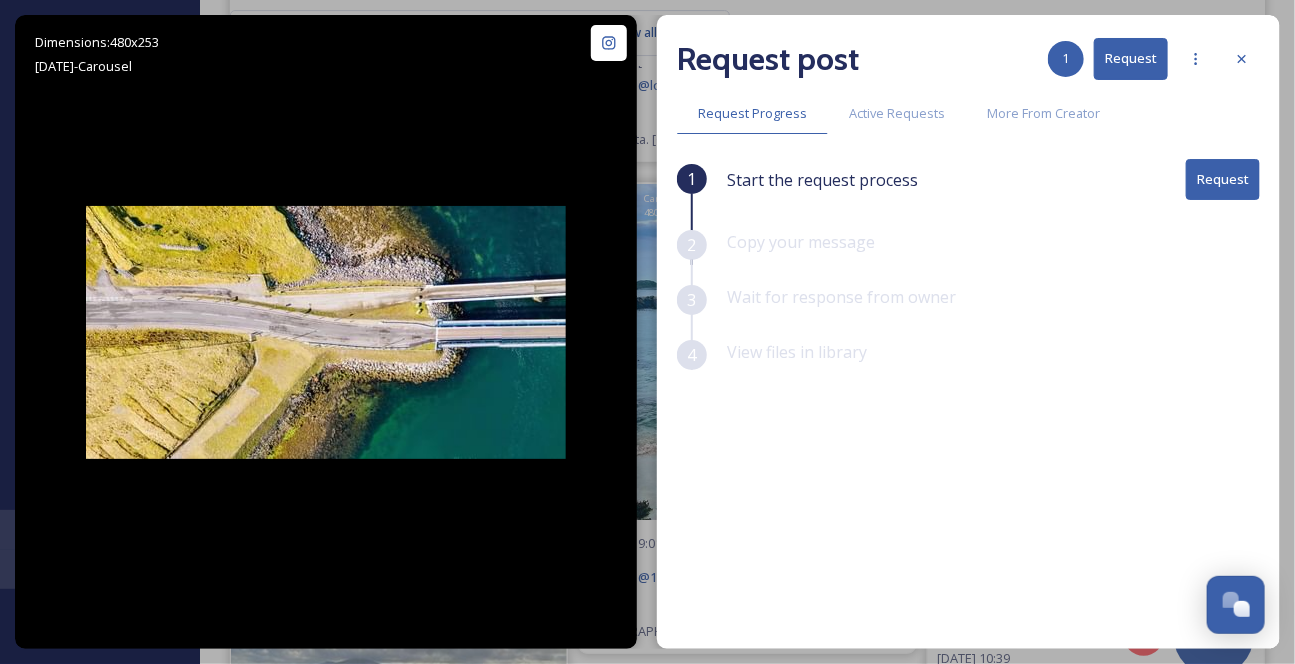 click on "Request" at bounding box center [1131, 58] 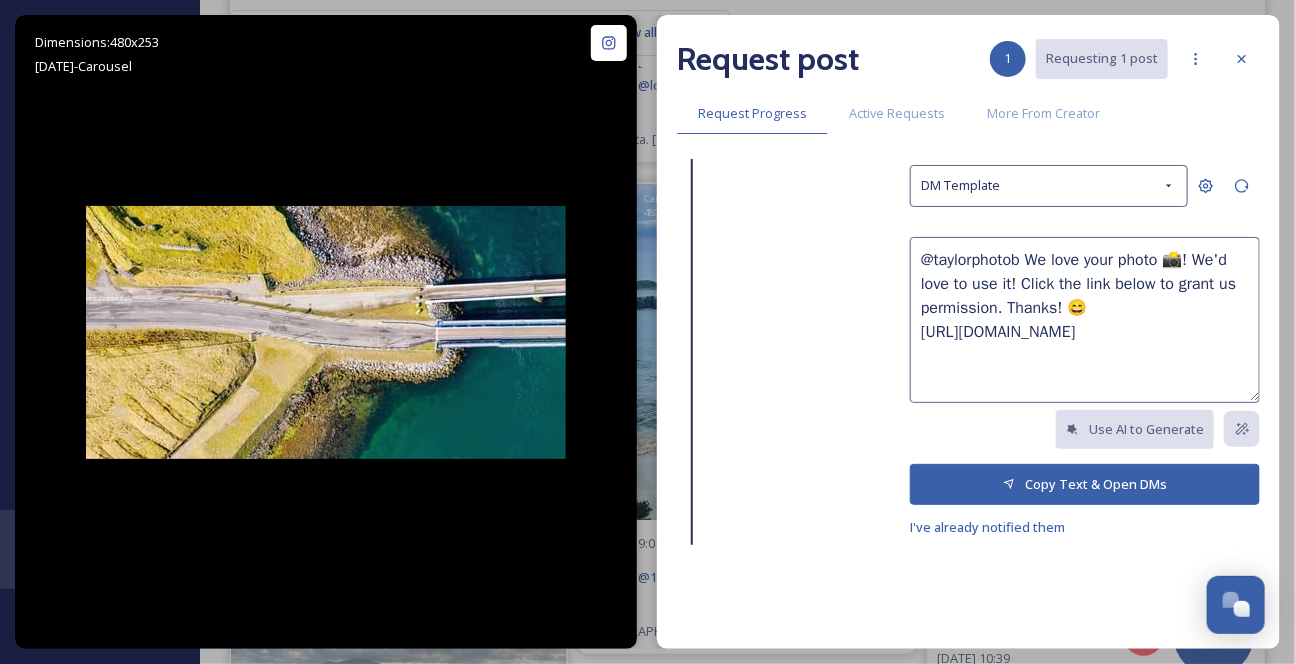 scroll, scrollTop: 181, scrollLeft: 0, axis: vertical 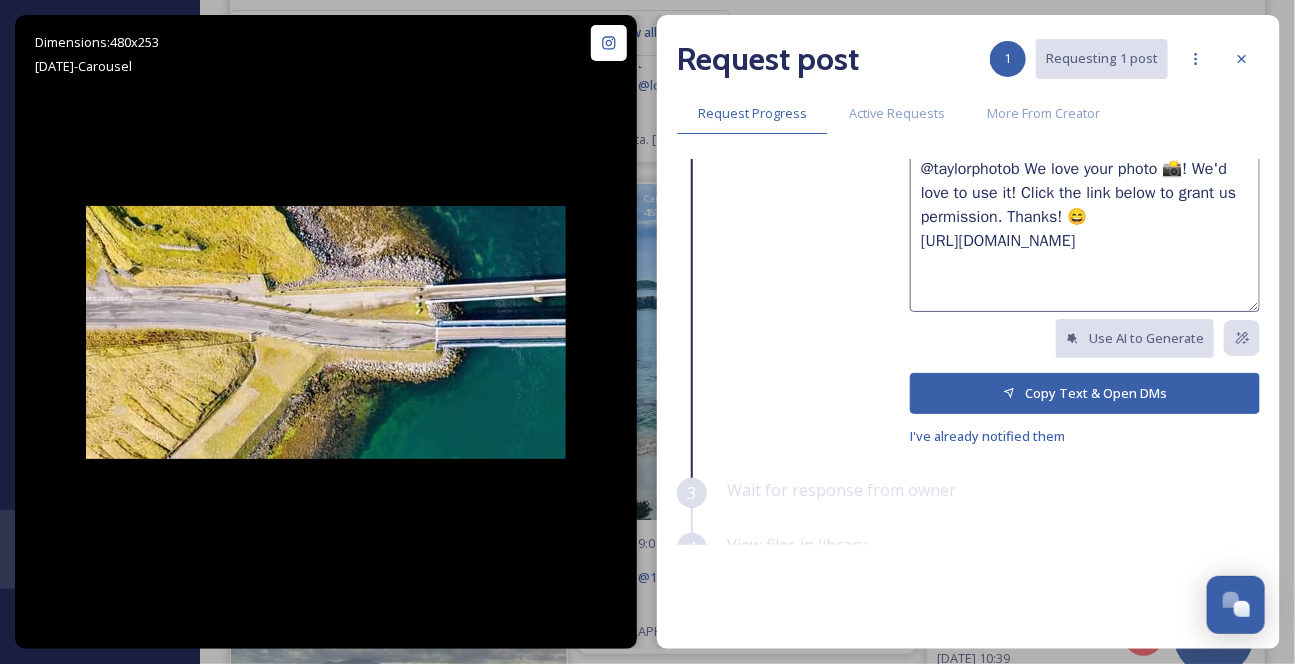 click on "Copy Text & Open DMs" at bounding box center (1085, 393) 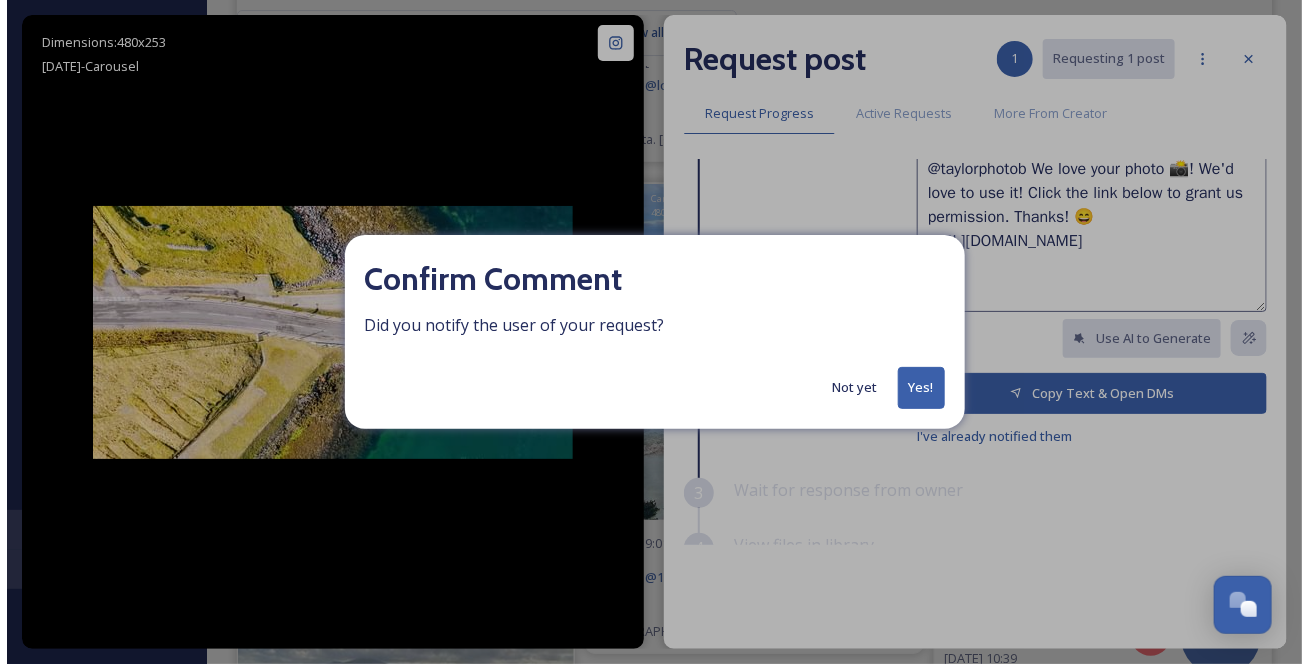 scroll, scrollTop: 2634, scrollLeft: 0, axis: vertical 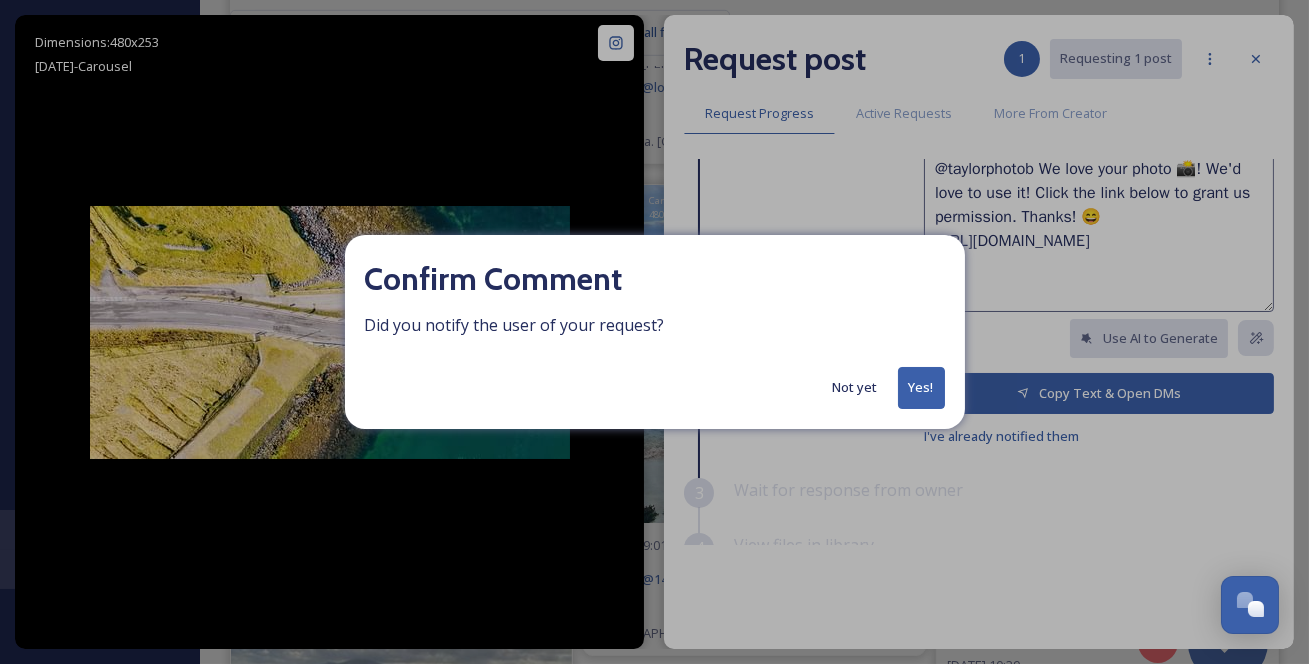 click on "Yes!" at bounding box center (921, 387) 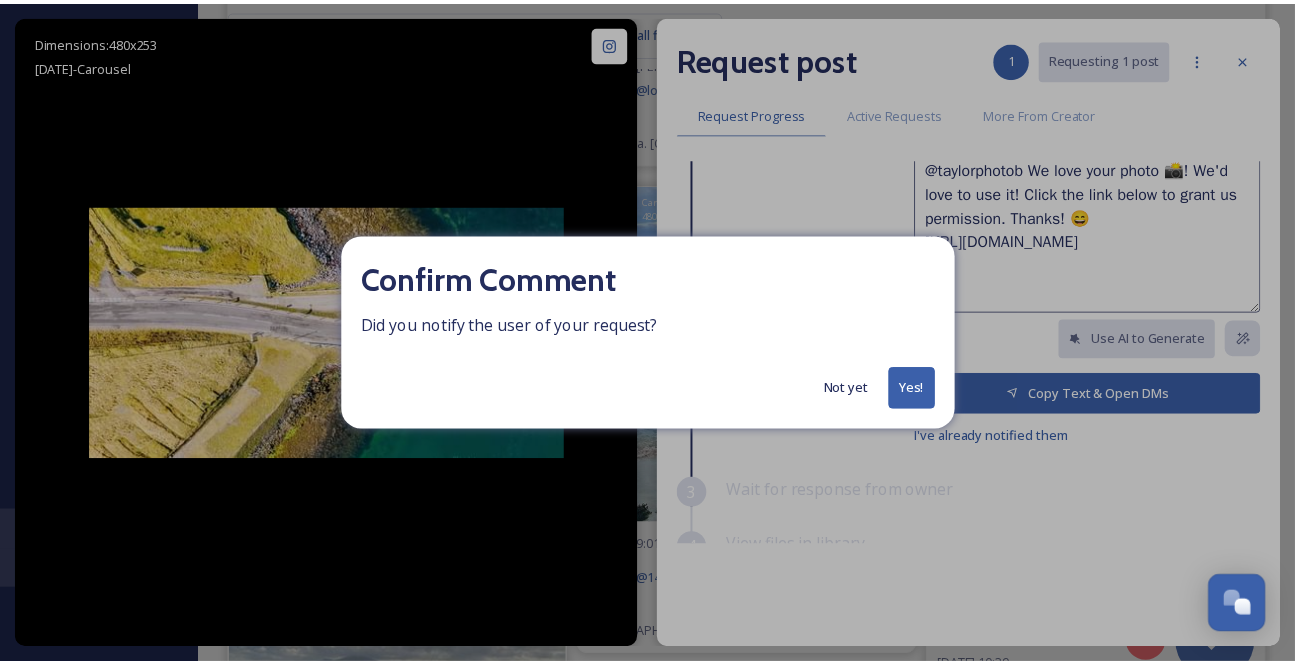 scroll, scrollTop: 2636, scrollLeft: 0, axis: vertical 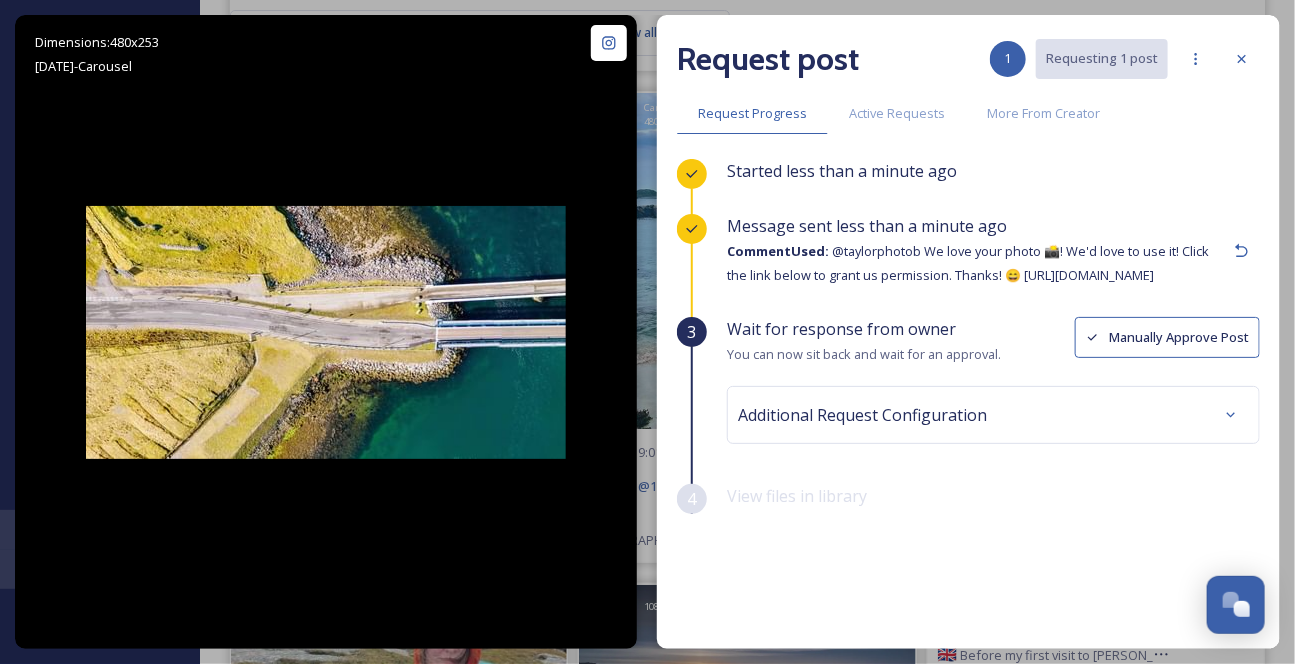 click on "View files in library" at bounding box center (797, 496) 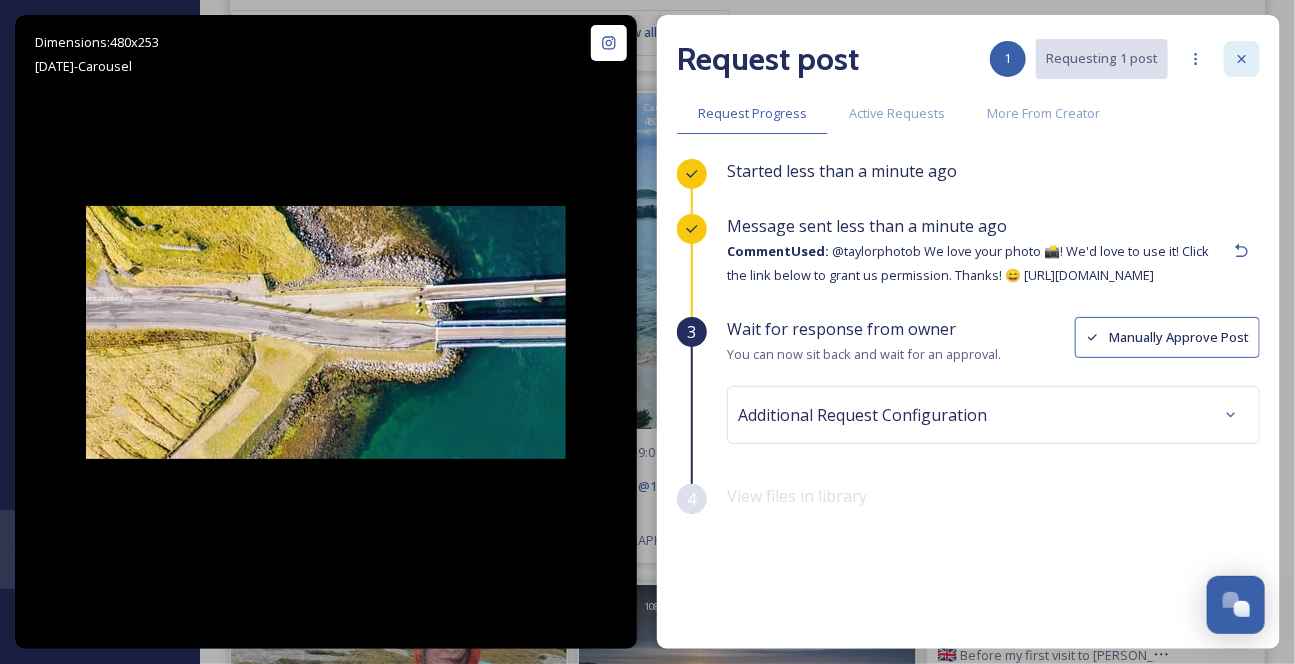 click 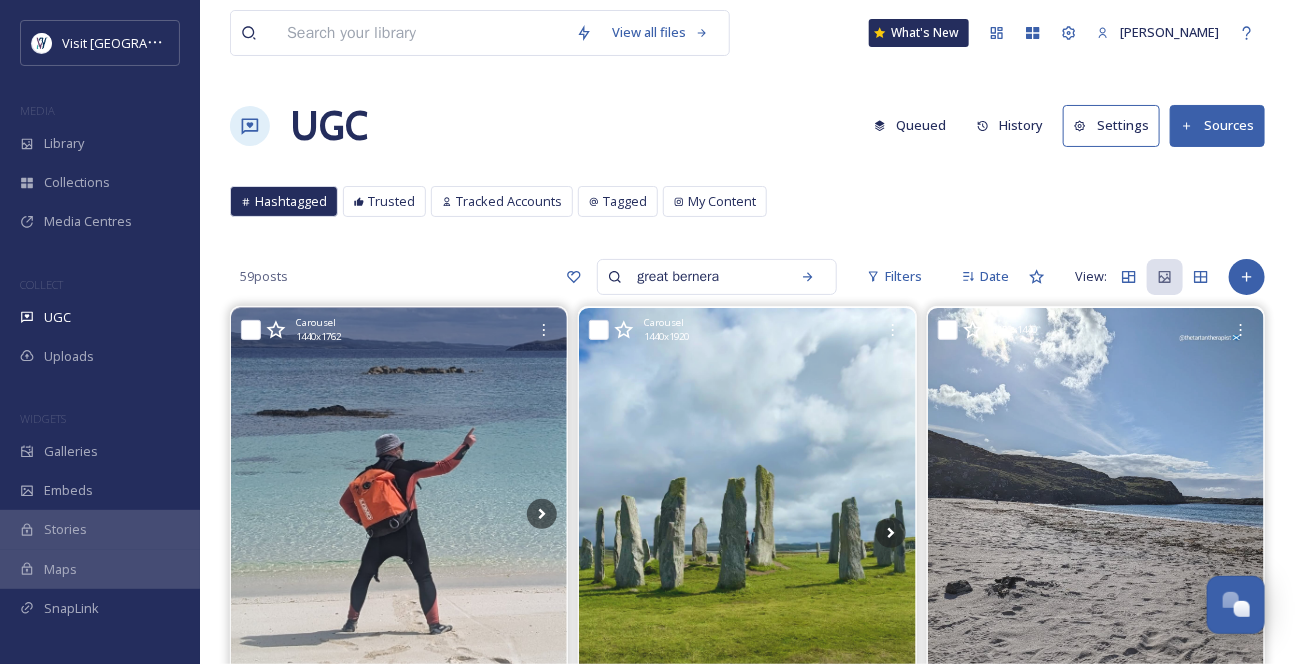 scroll, scrollTop: 90, scrollLeft: 0, axis: vertical 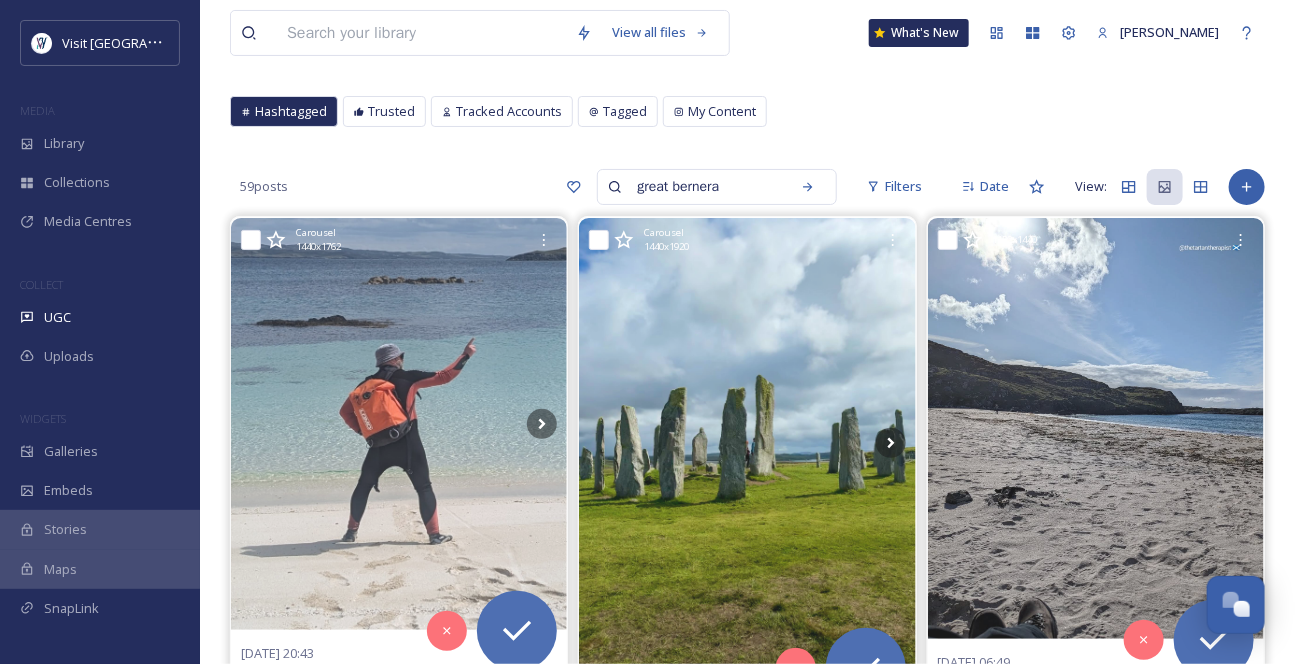 click on "great bernera" at bounding box center (703, 187) 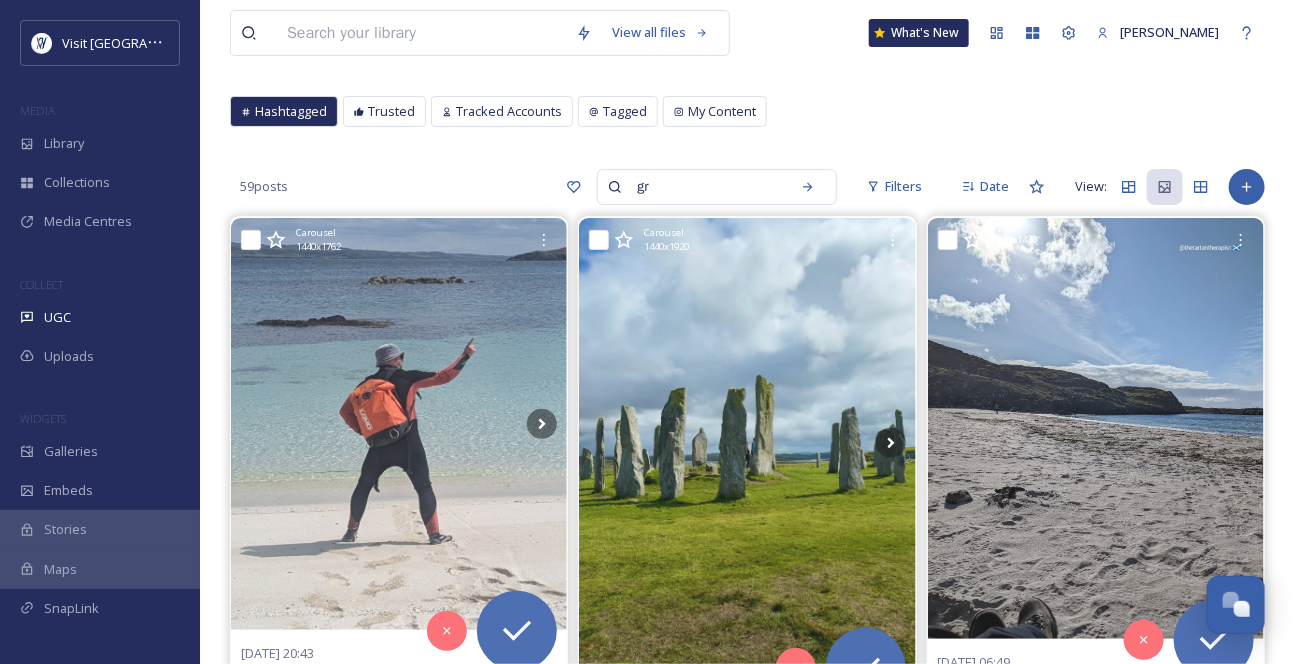 type on "g" 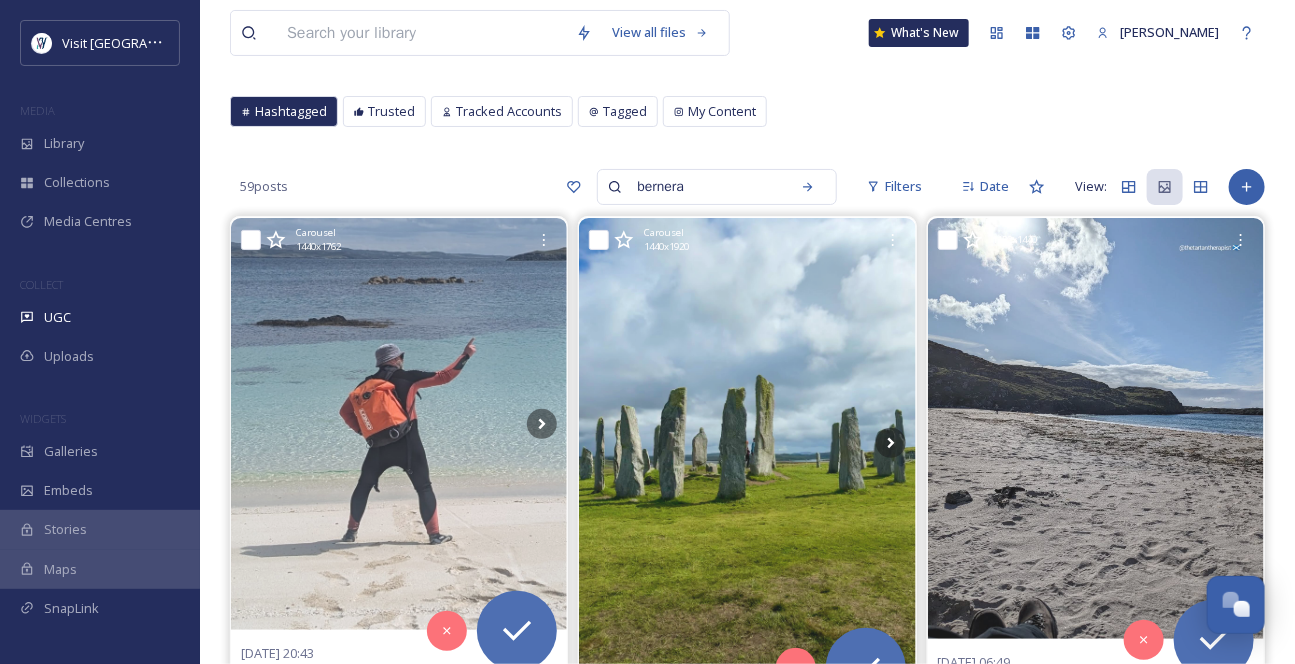 type on "bernera" 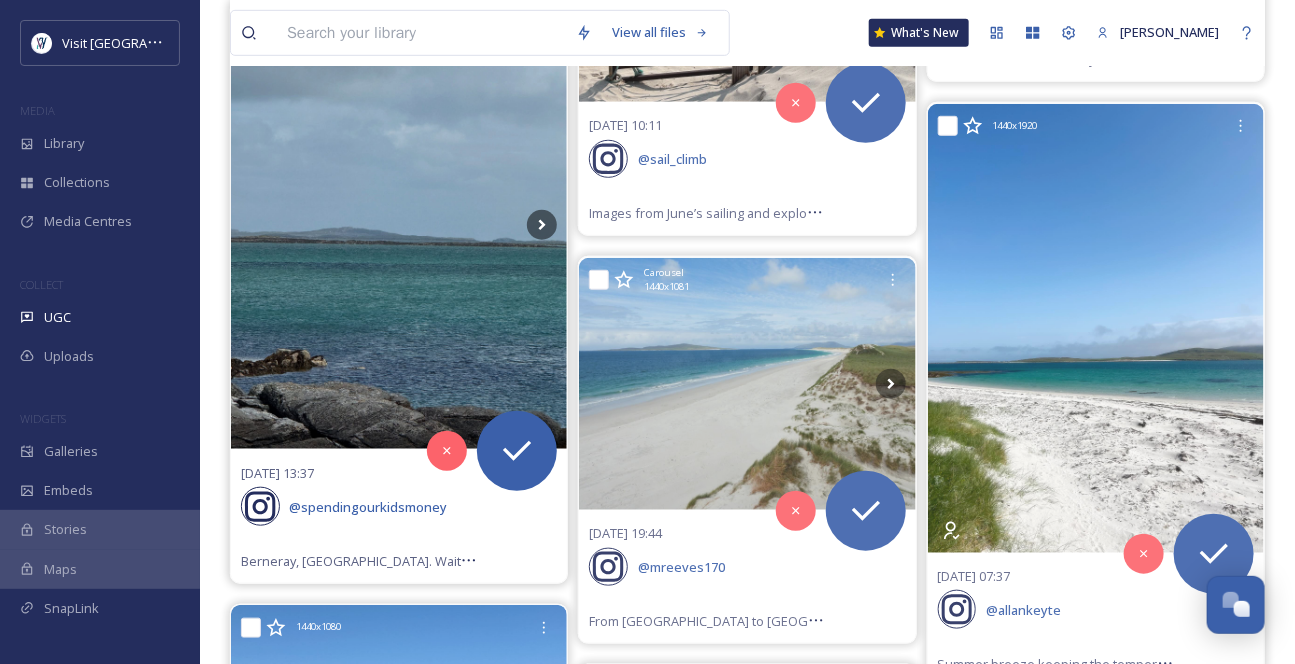 scroll, scrollTop: 3272, scrollLeft: 0, axis: vertical 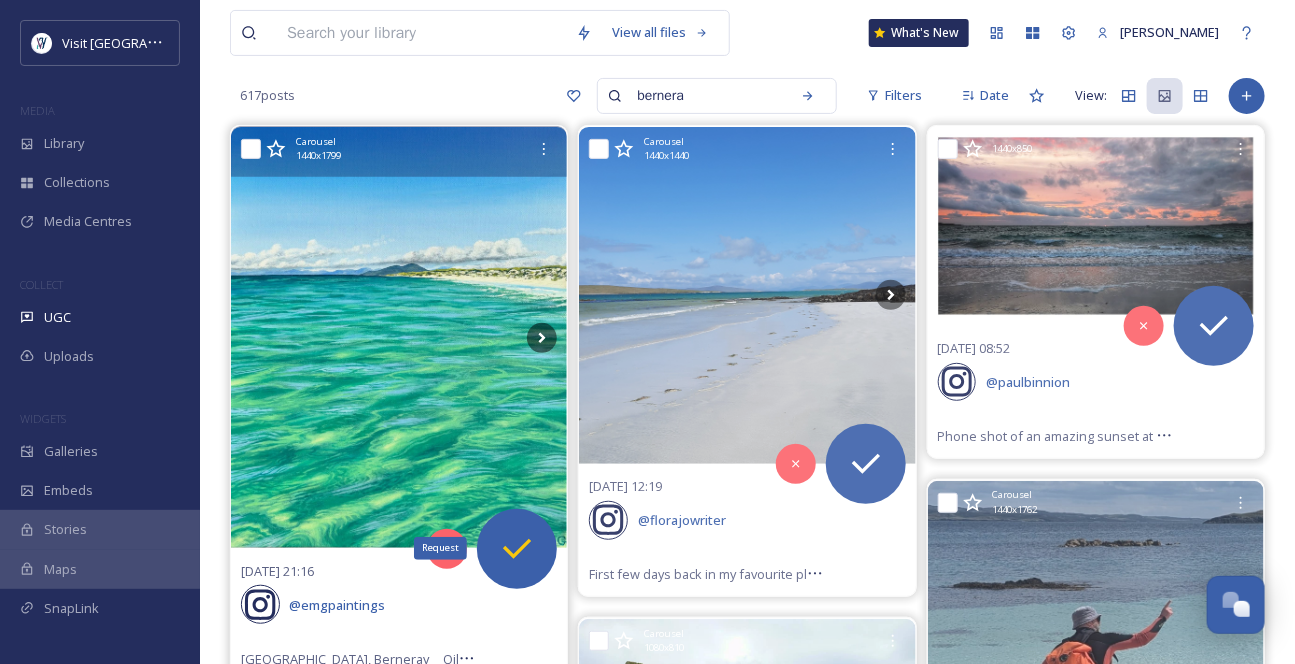 click 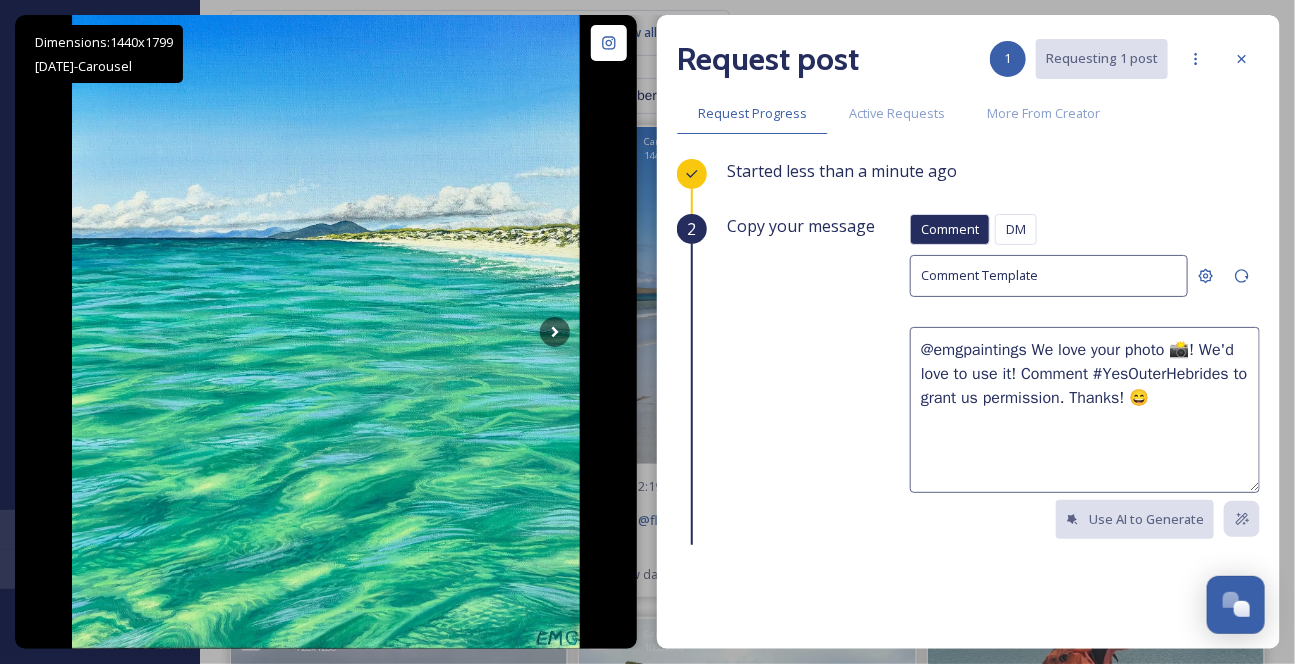 drag, startPoint x: 1135, startPoint y: 476, endPoint x: 892, endPoint y: 372, distance: 264.3199 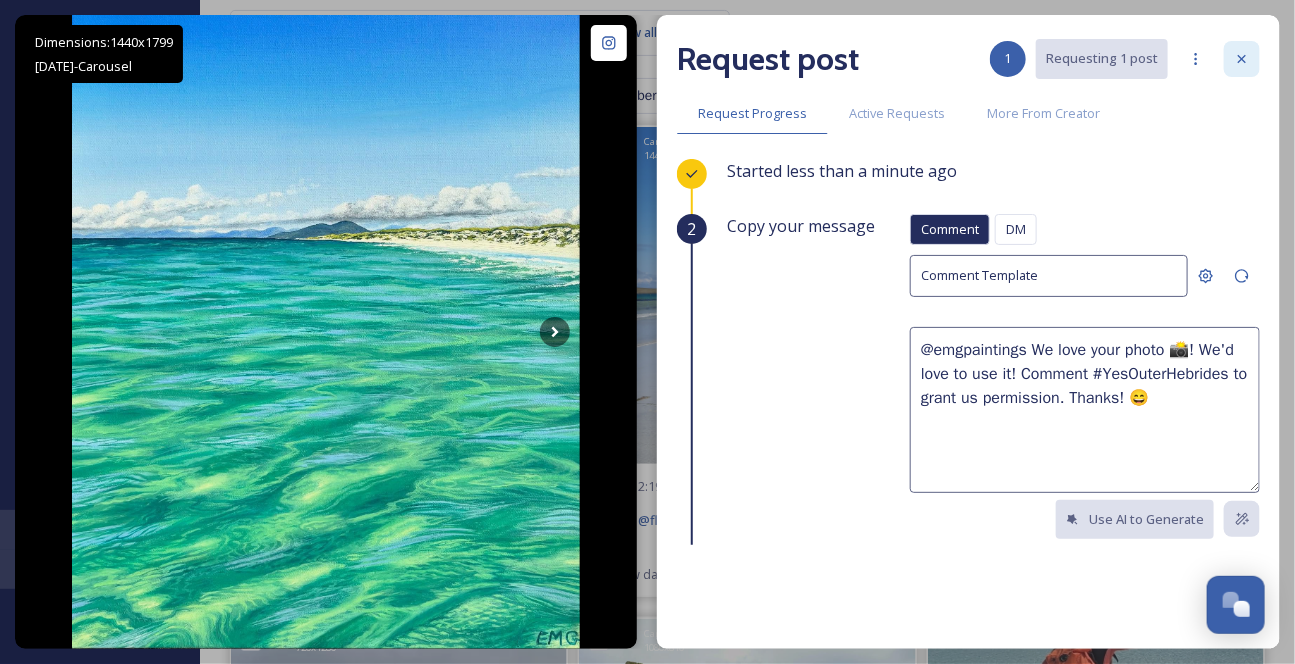 click 